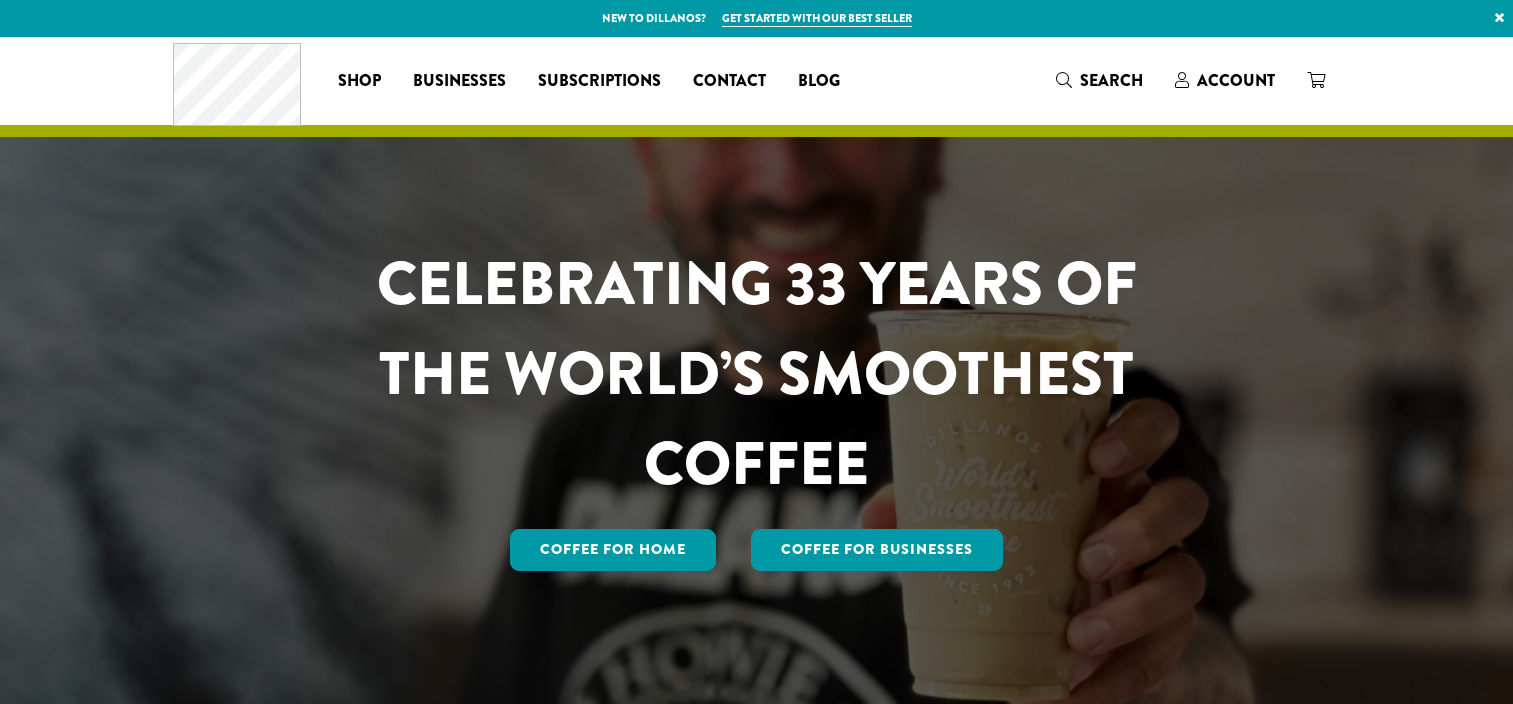 scroll, scrollTop: 0, scrollLeft: 0, axis: both 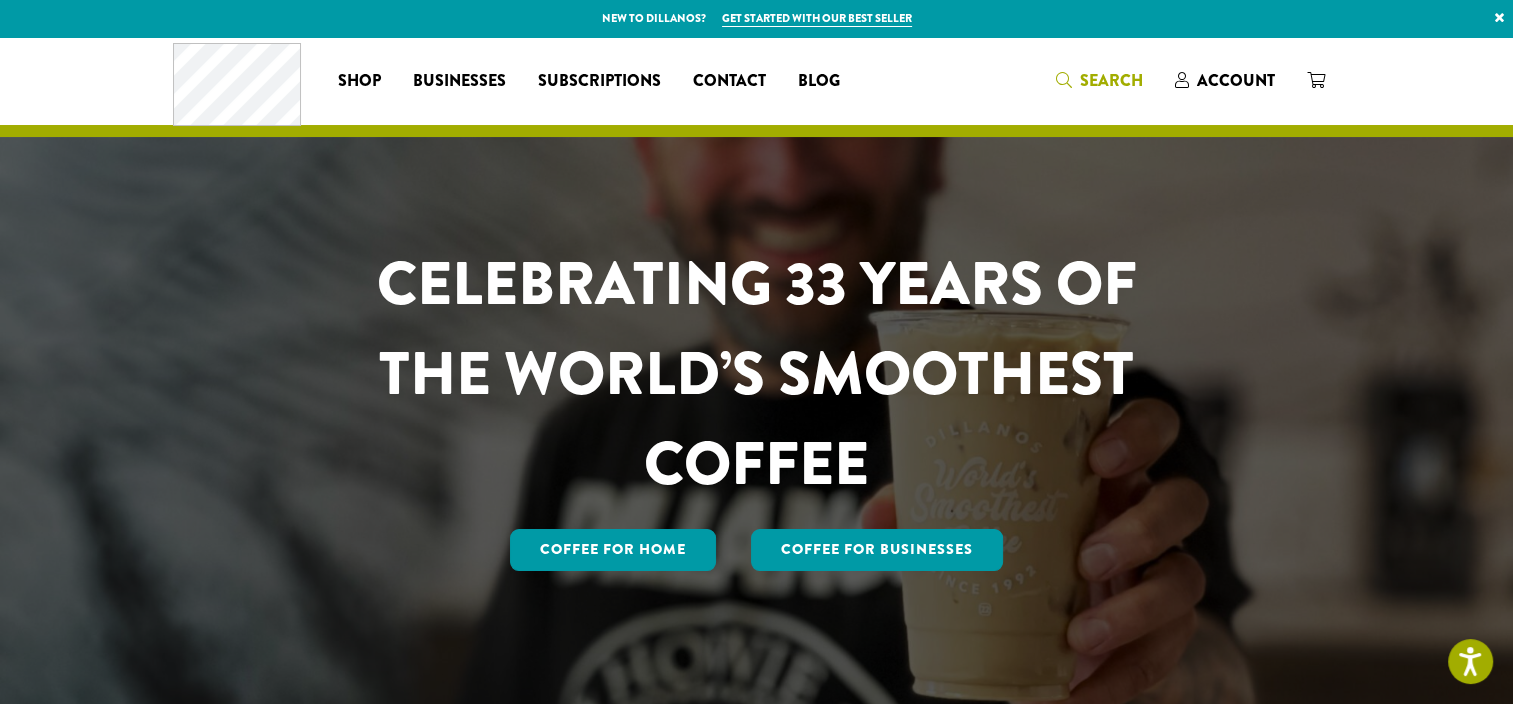 click on "Search" at bounding box center [1111, 80] 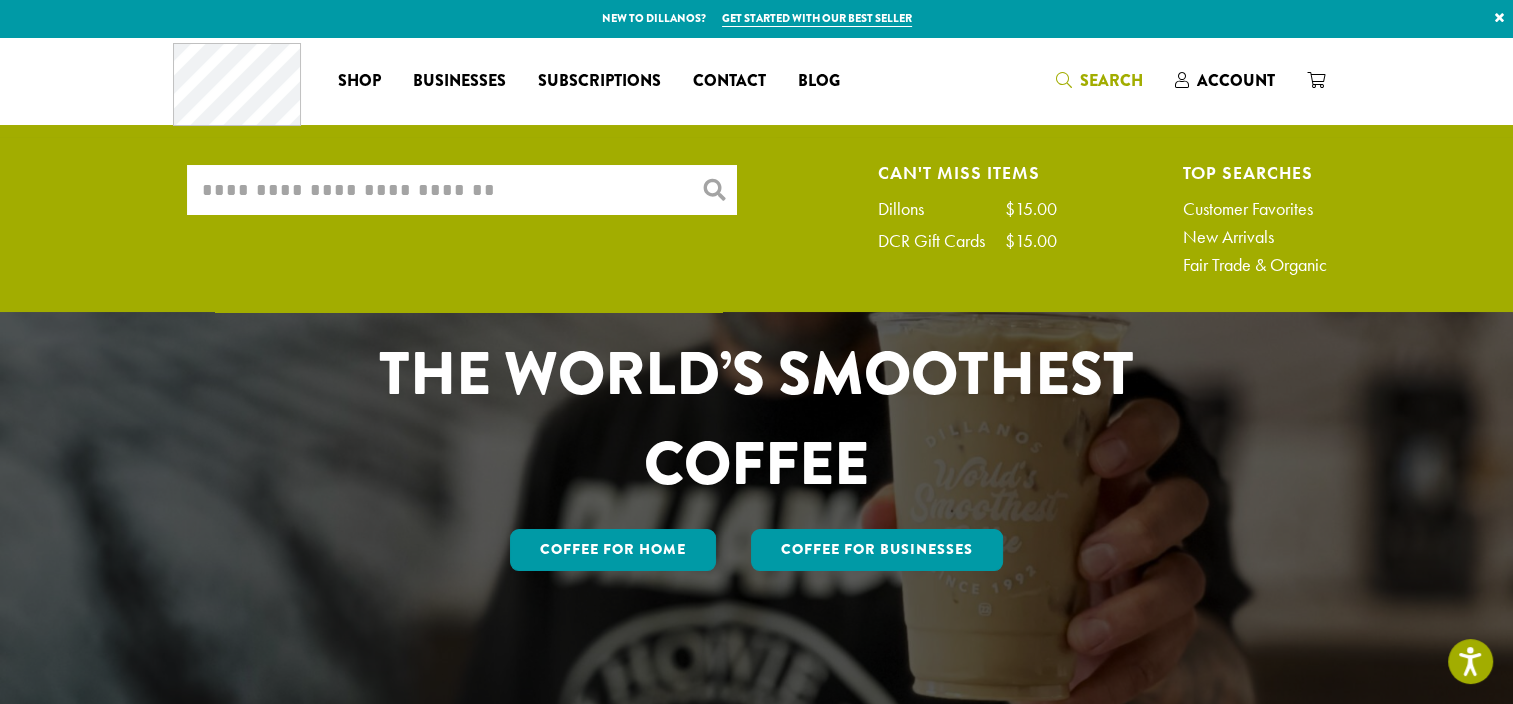 drag, startPoint x: 592, startPoint y: 187, endPoint x: 604, endPoint y: 190, distance: 12.369317 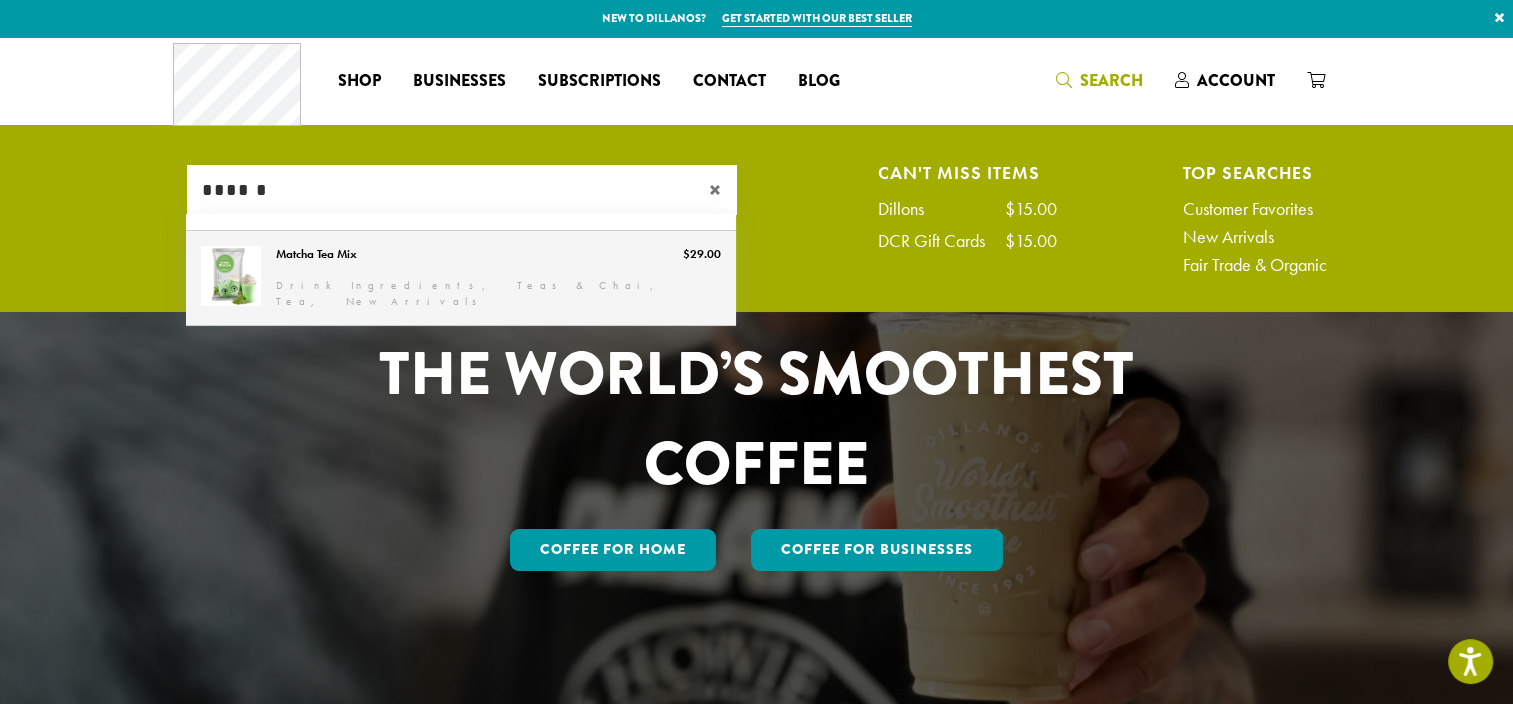 type on "******" 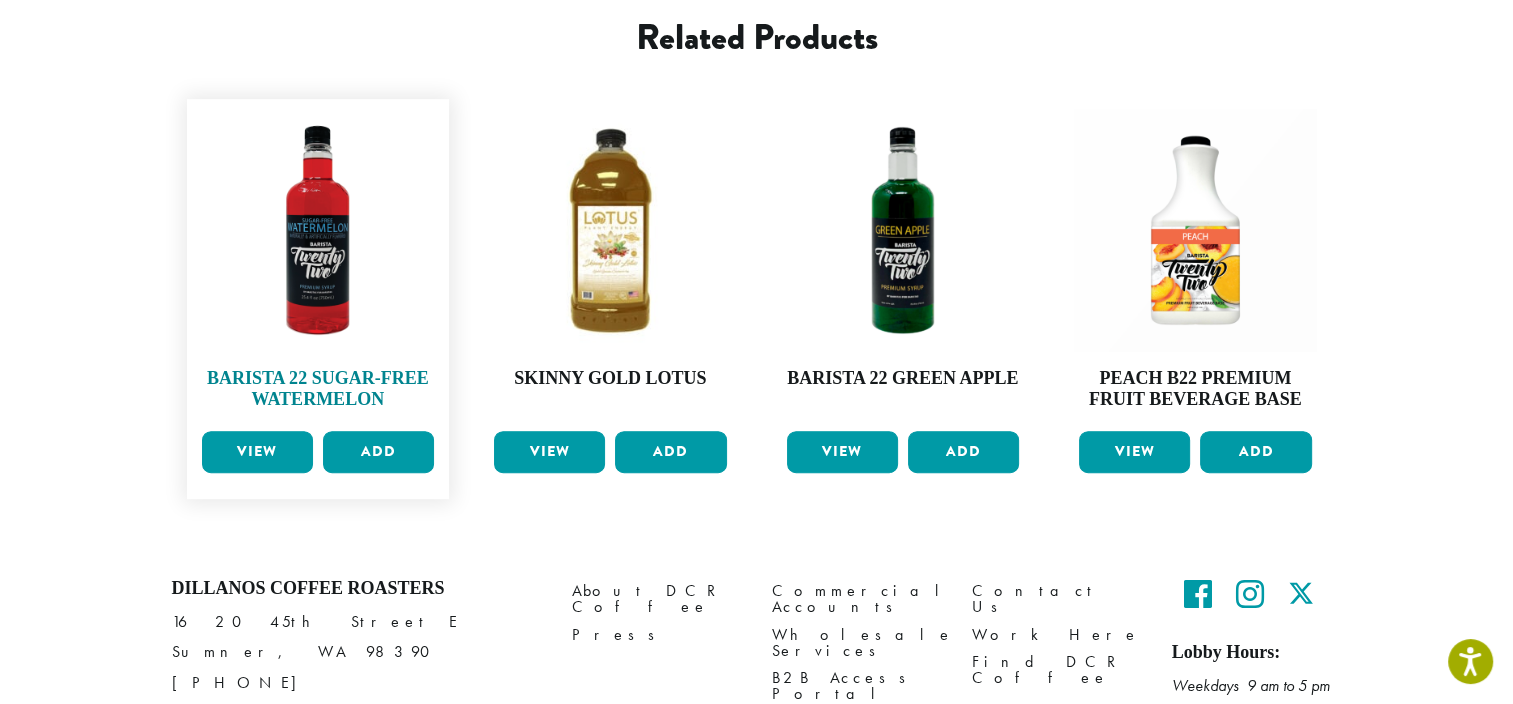 scroll, scrollTop: 1000, scrollLeft: 0, axis: vertical 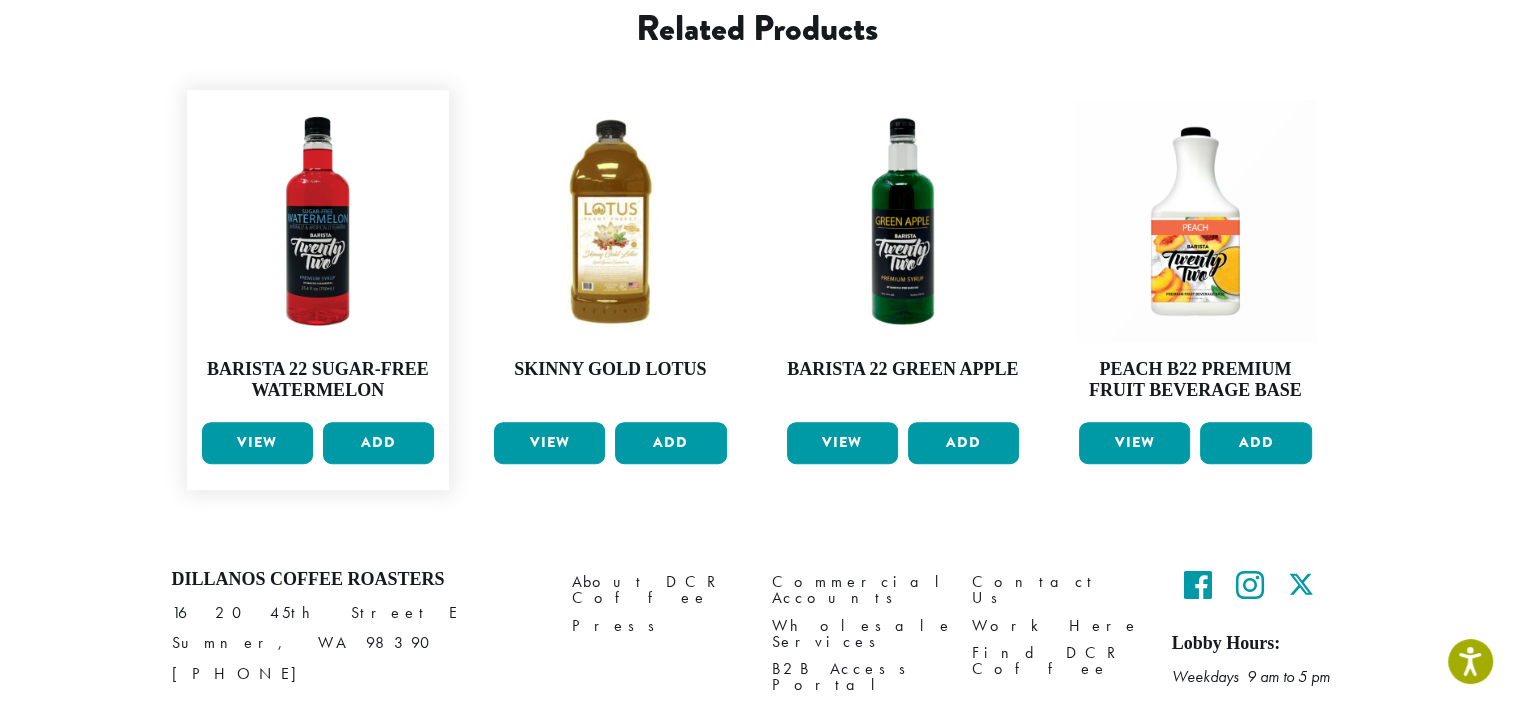 click on "View" at bounding box center [257, 443] 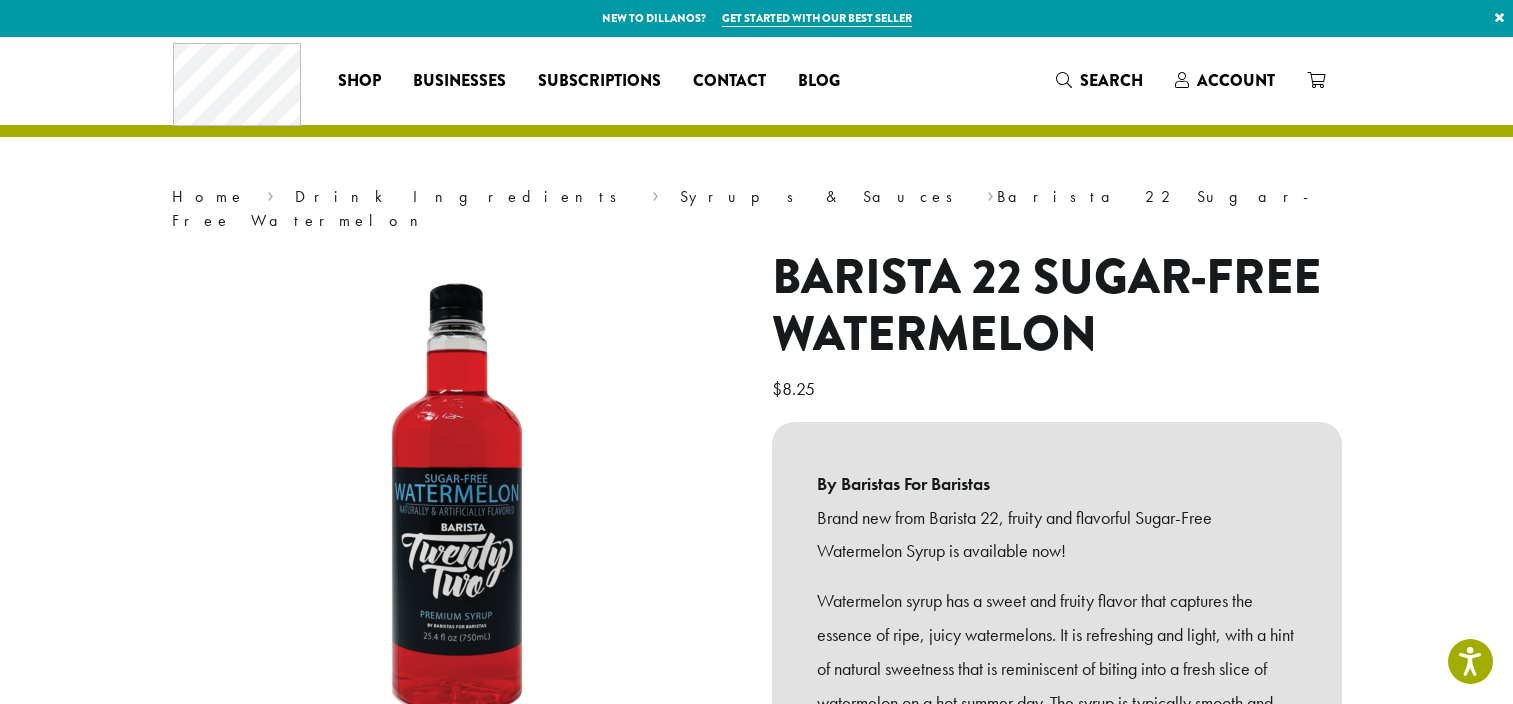 scroll, scrollTop: 0, scrollLeft: 0, axis: both 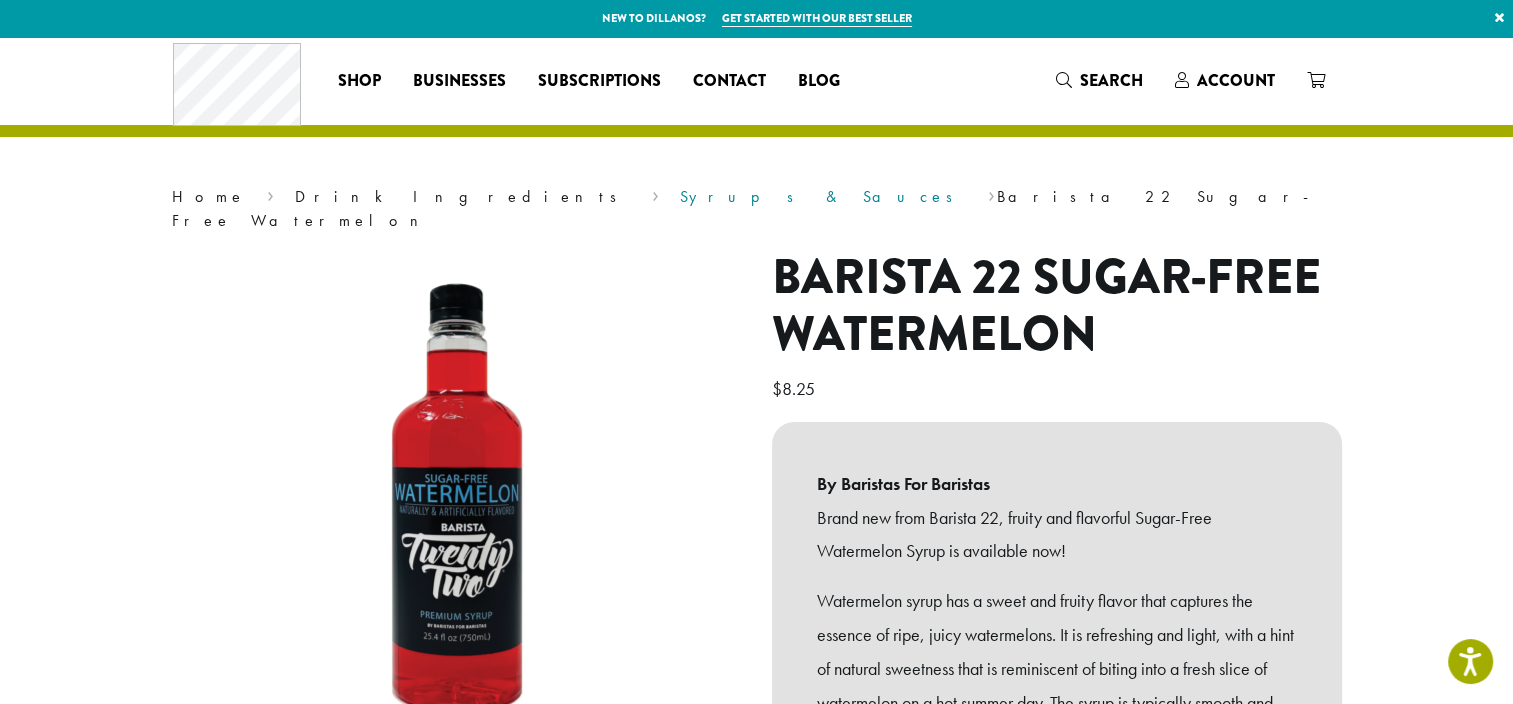 click on "Syrups & Sauces" at bounding box center (823, 196) 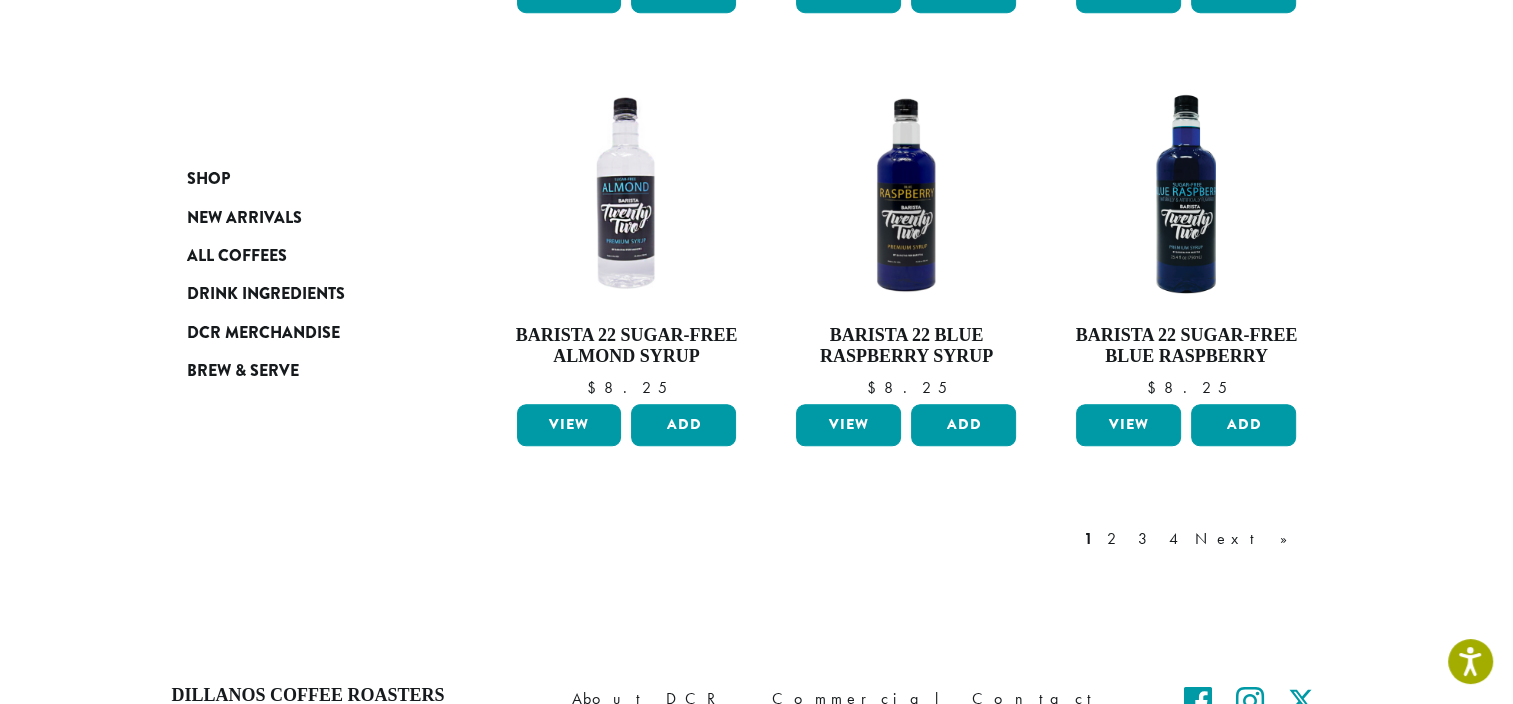 scroll, scrollTop: 1700, scrollLeft: 0, axis: vertical 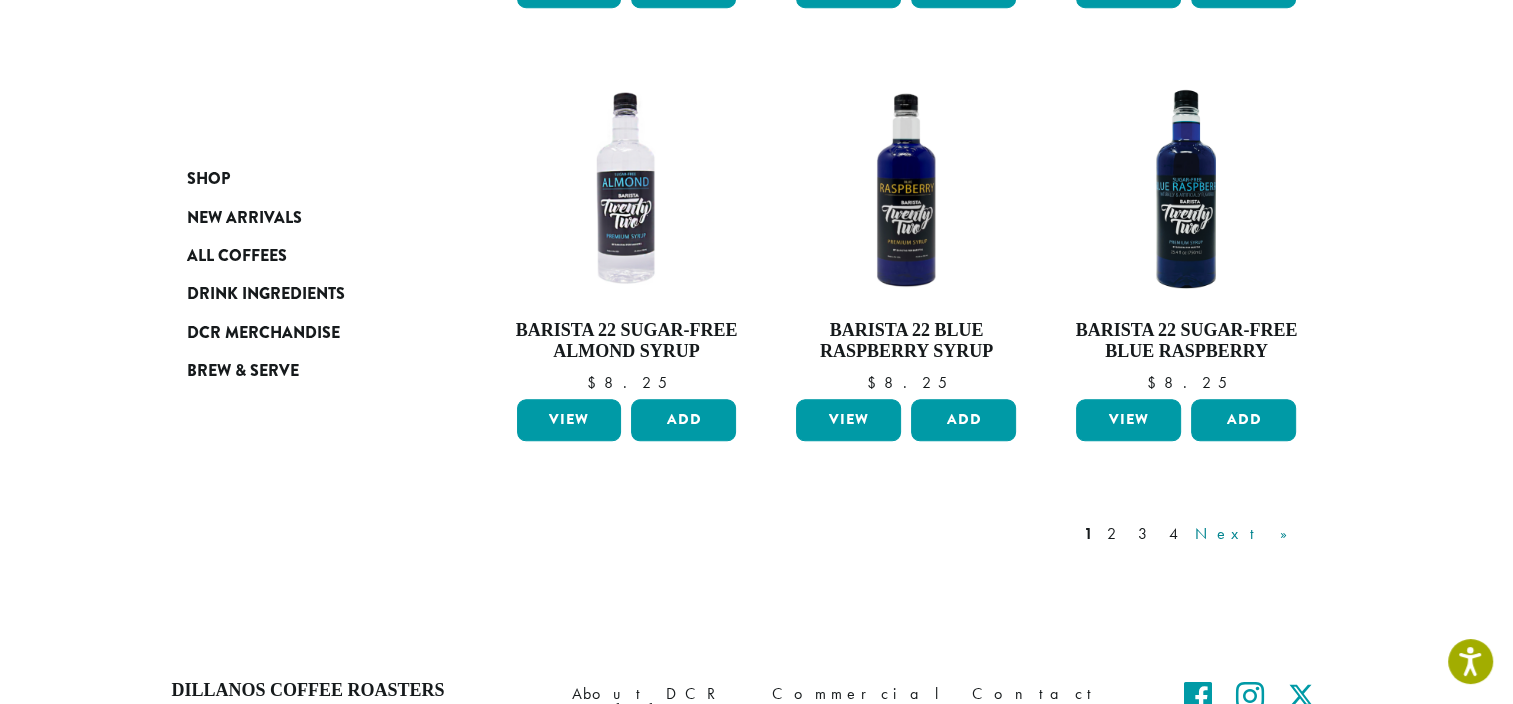 click on "Next »" at bounding box center [1248, 534] 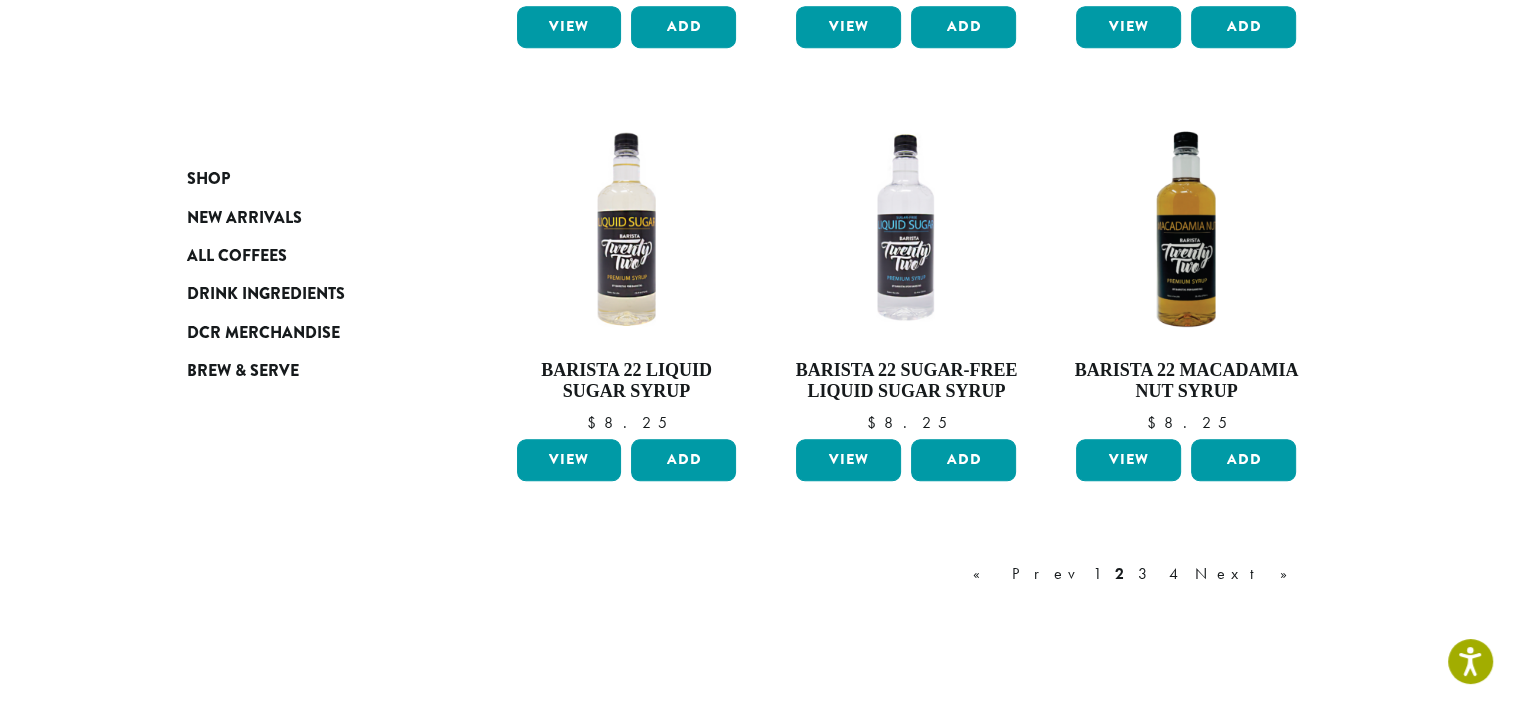 scroll, scrollTop: 1623, scrollLeft: 0, axis: vertical 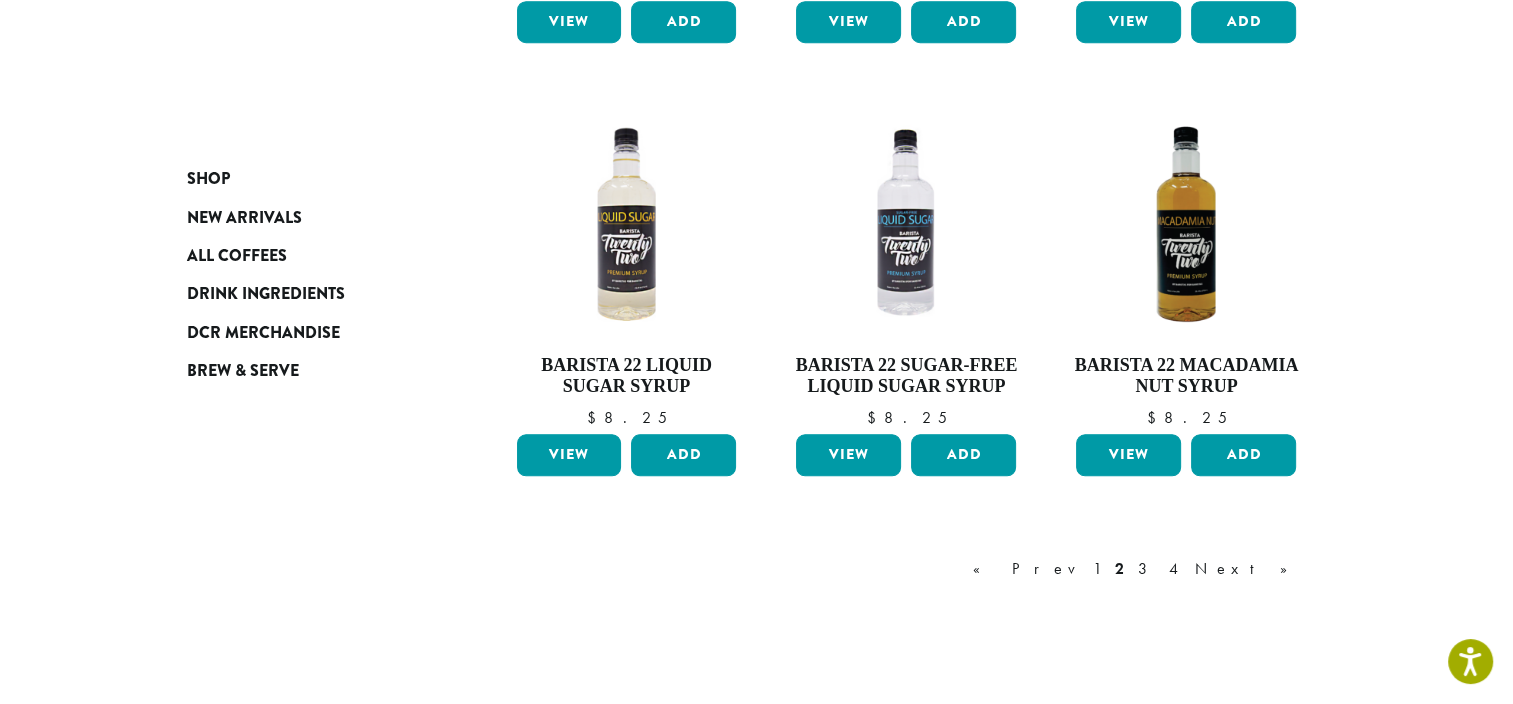 click on "Next »" at bounding box center [1248, 569] 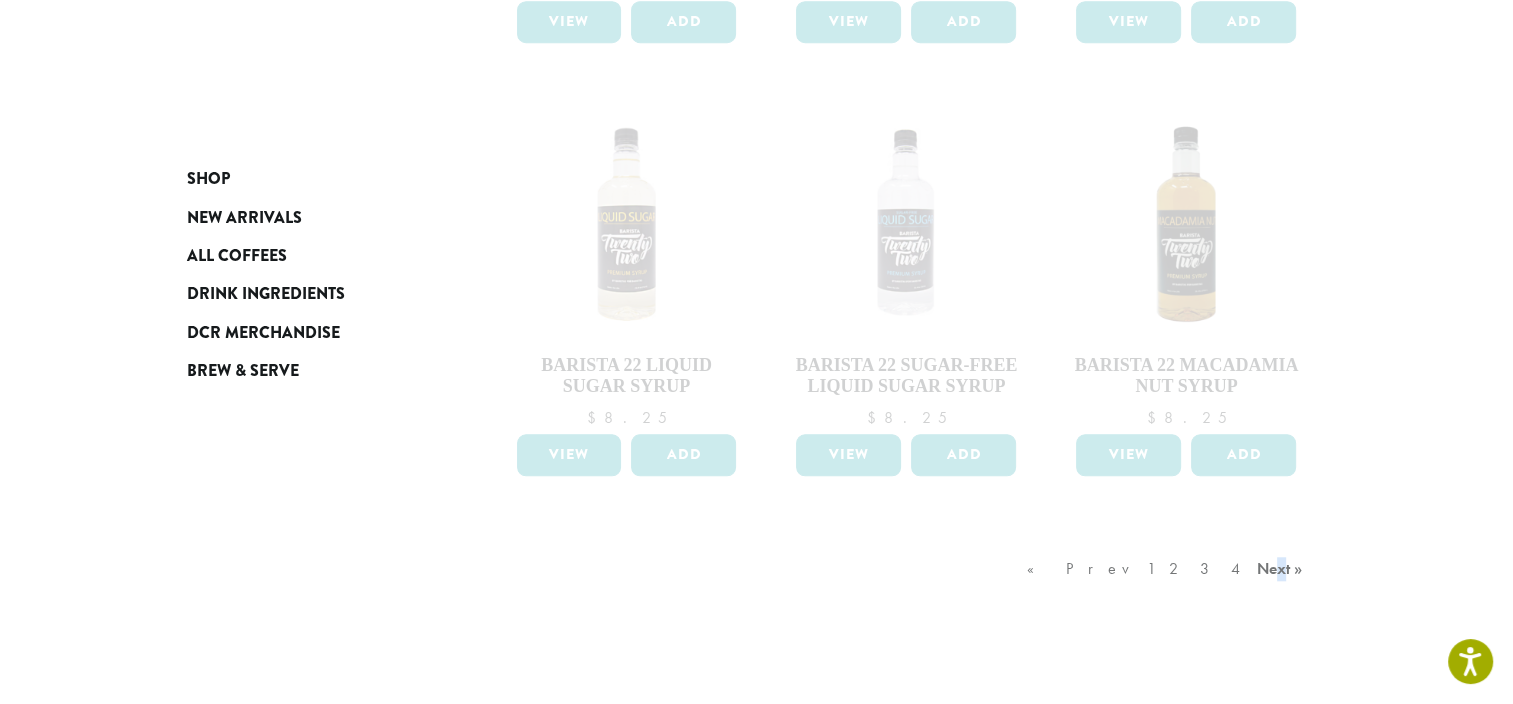 click on "« Prev 1 2 3 4 Next »" at bounding box center (1167, 589) 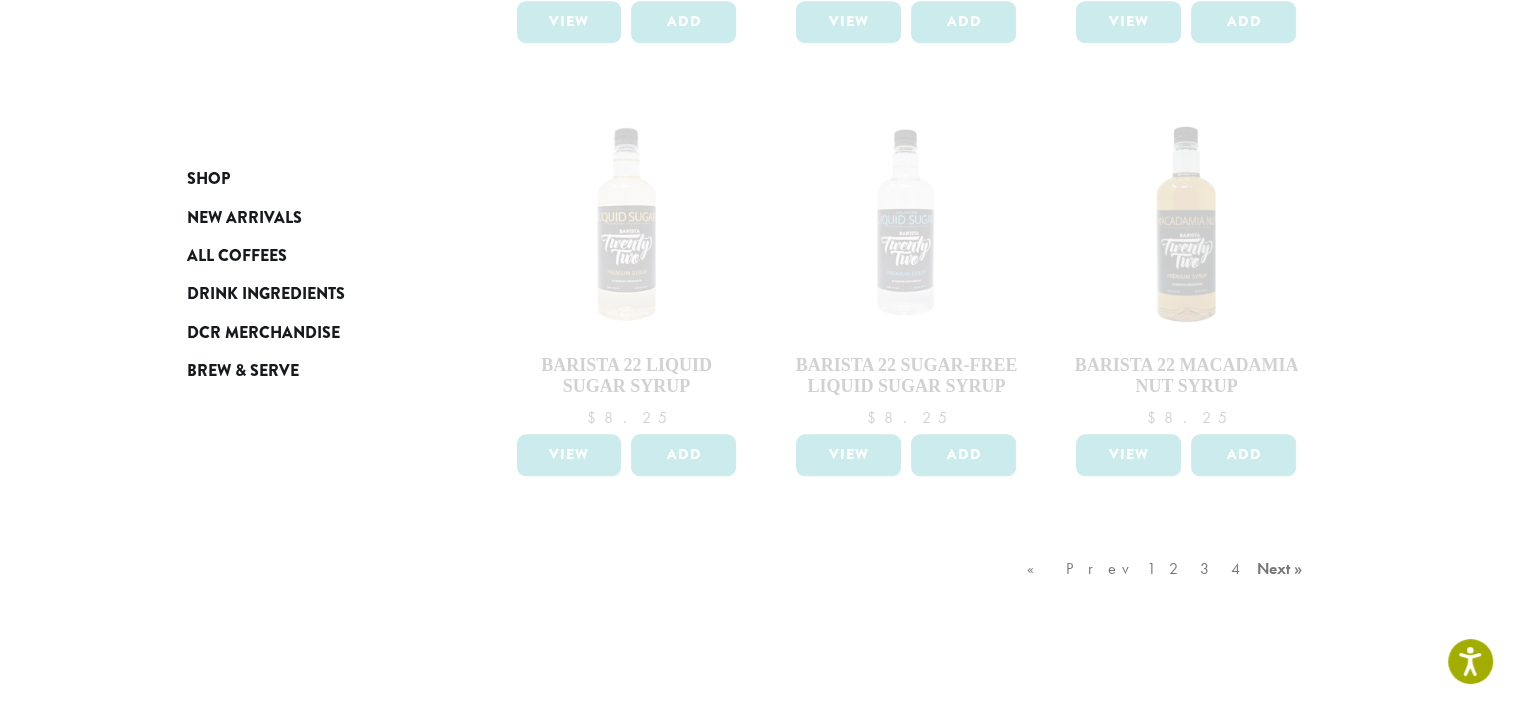 click on "**********" at bounding box center (756, -451) 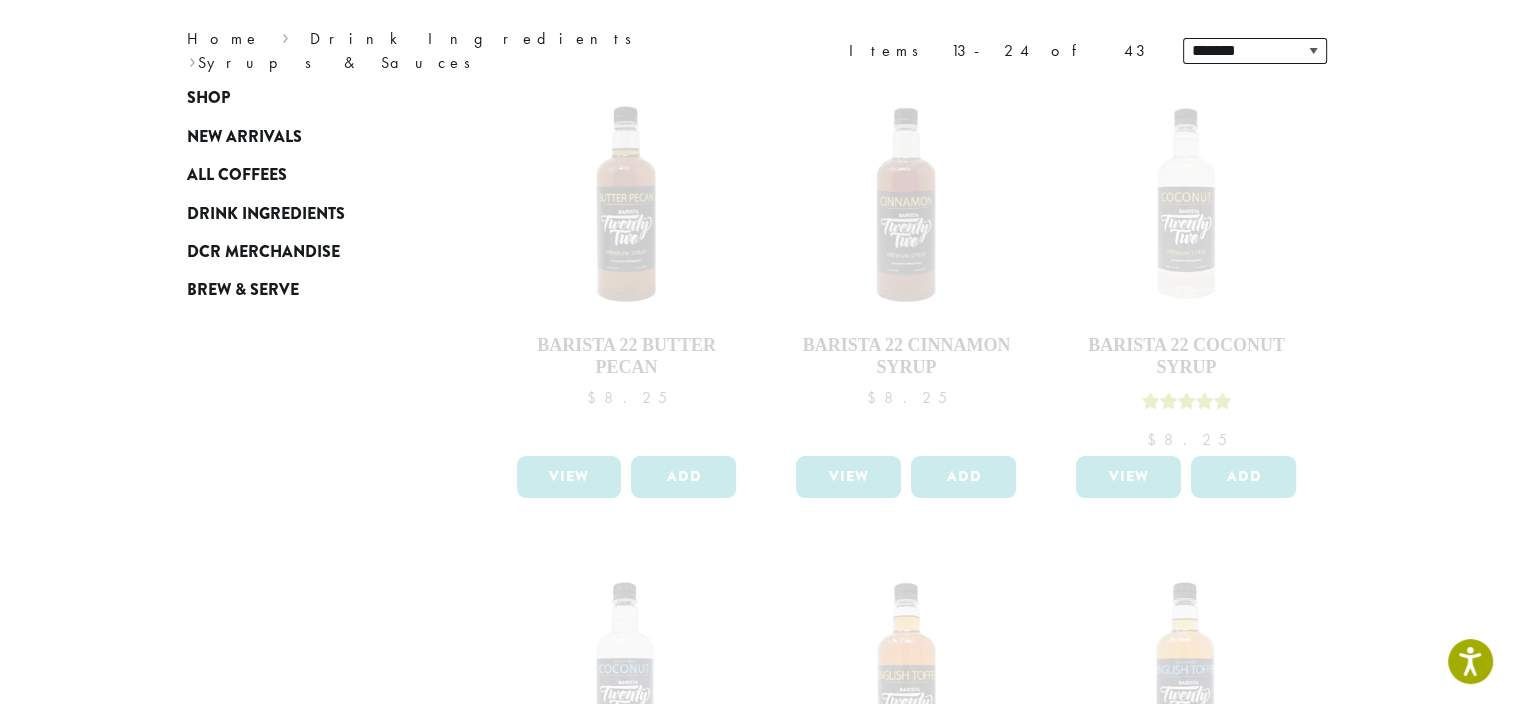 scroll, scrollTop: 0, scrollLeft: 0, axis: both 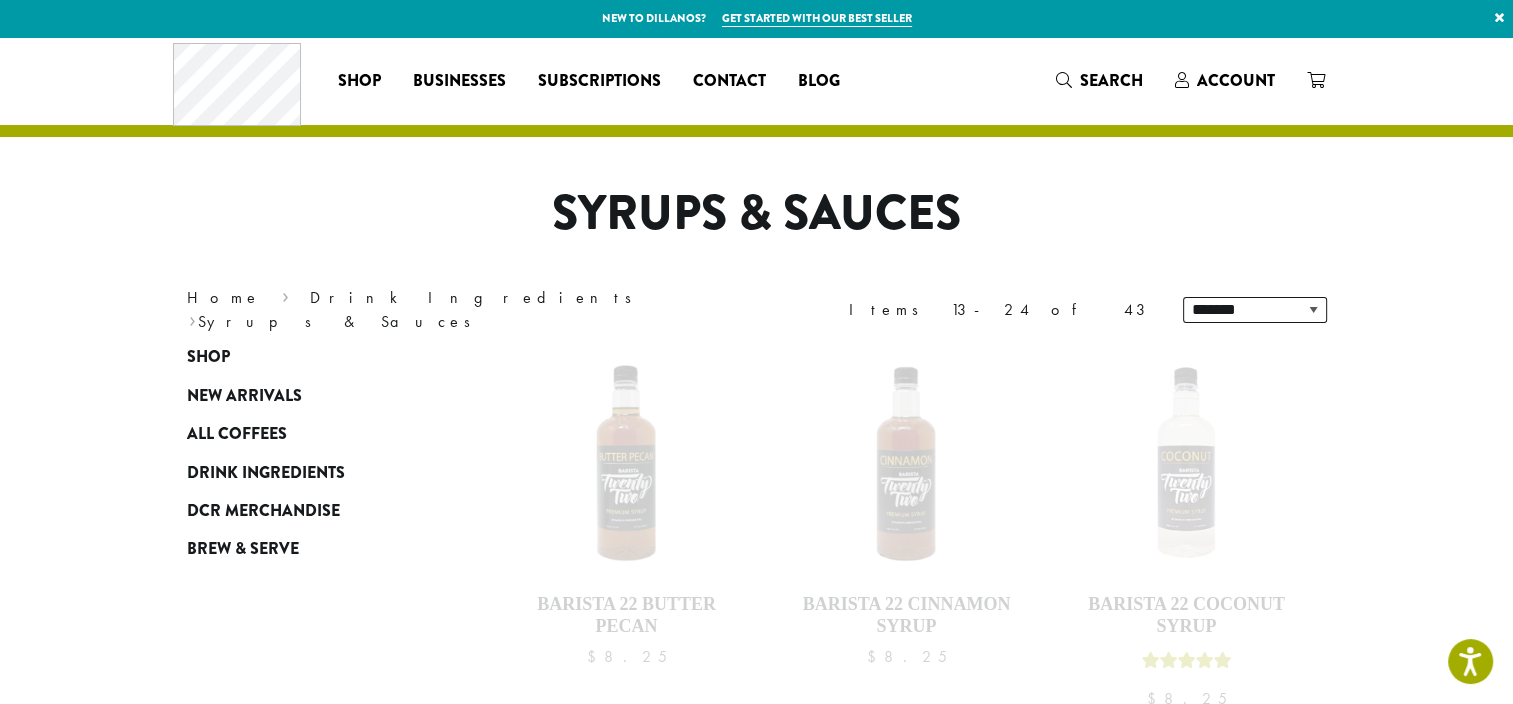 click on "**********" at bounding box center [757, 310] 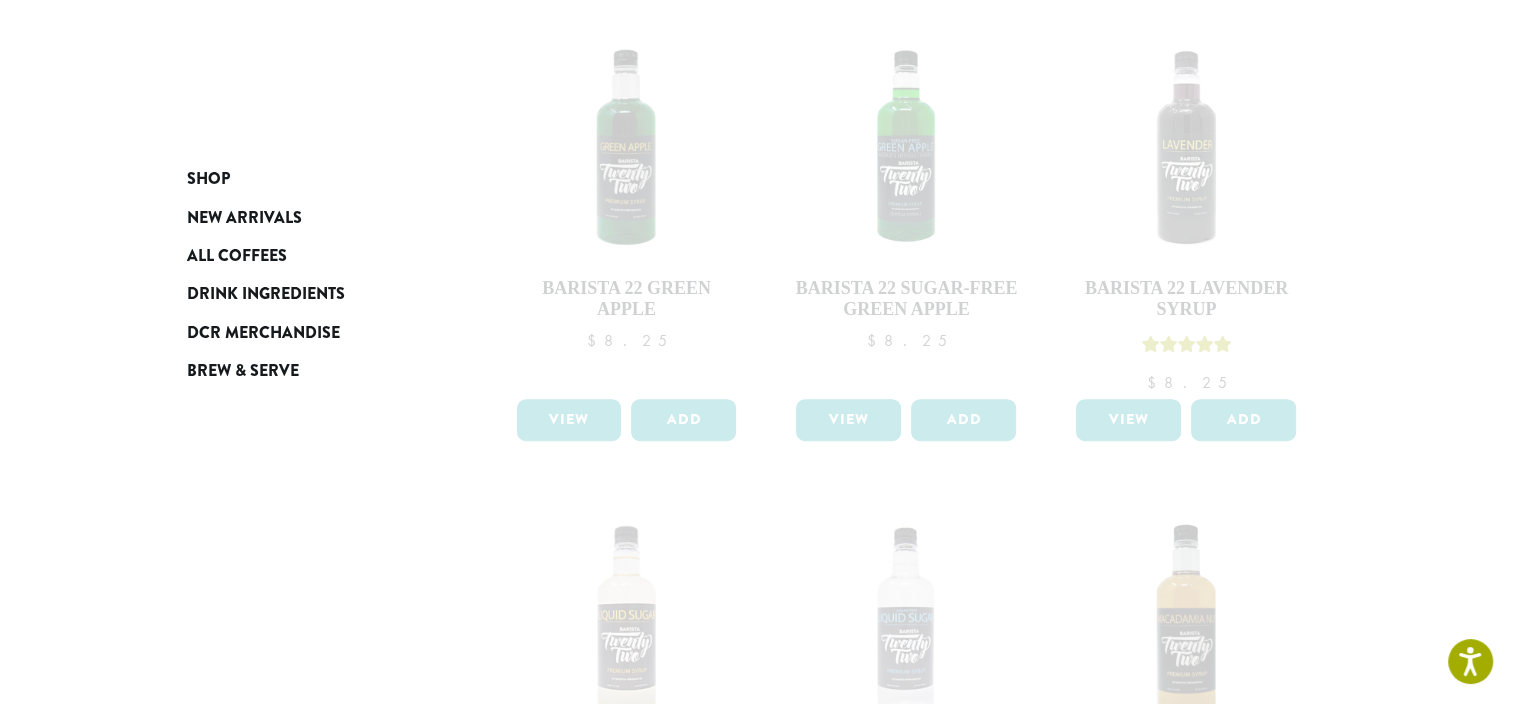 scroll, scrollTop: 1600, scrollLeft: 0, axis: vertical 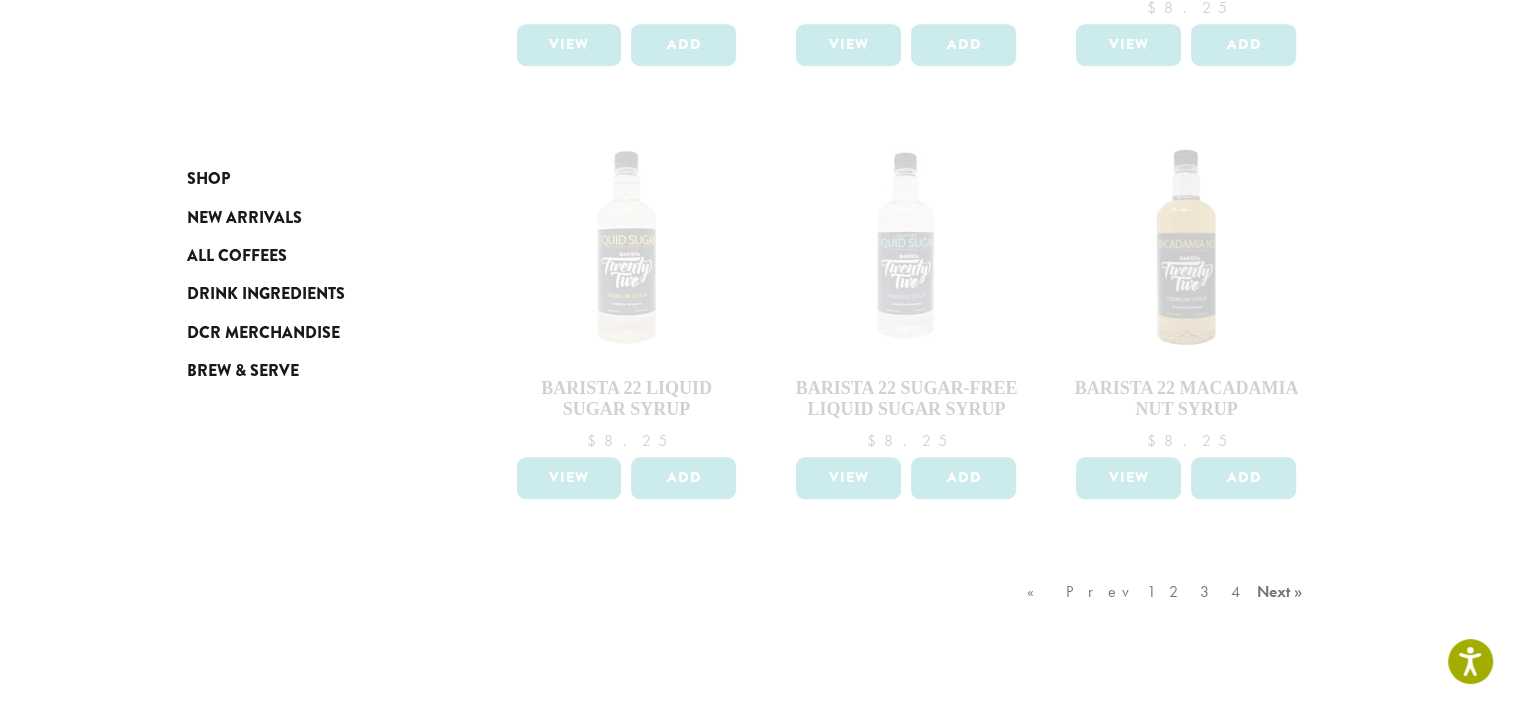 click on "« Prev 1 2 3 4 Next »" at bounding box center (1167, 612) 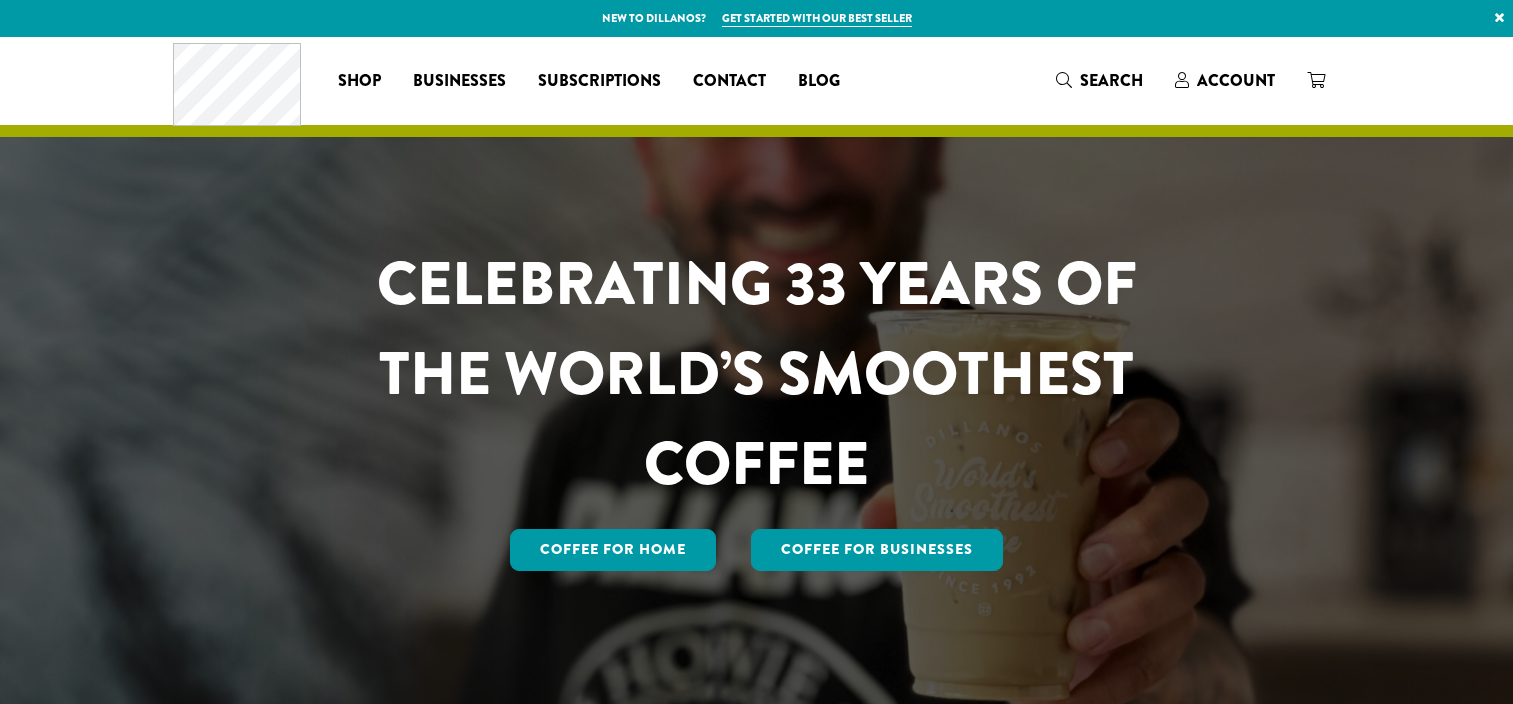 scroll, scrollTop: 0, scrollLeft: 0, axis: both 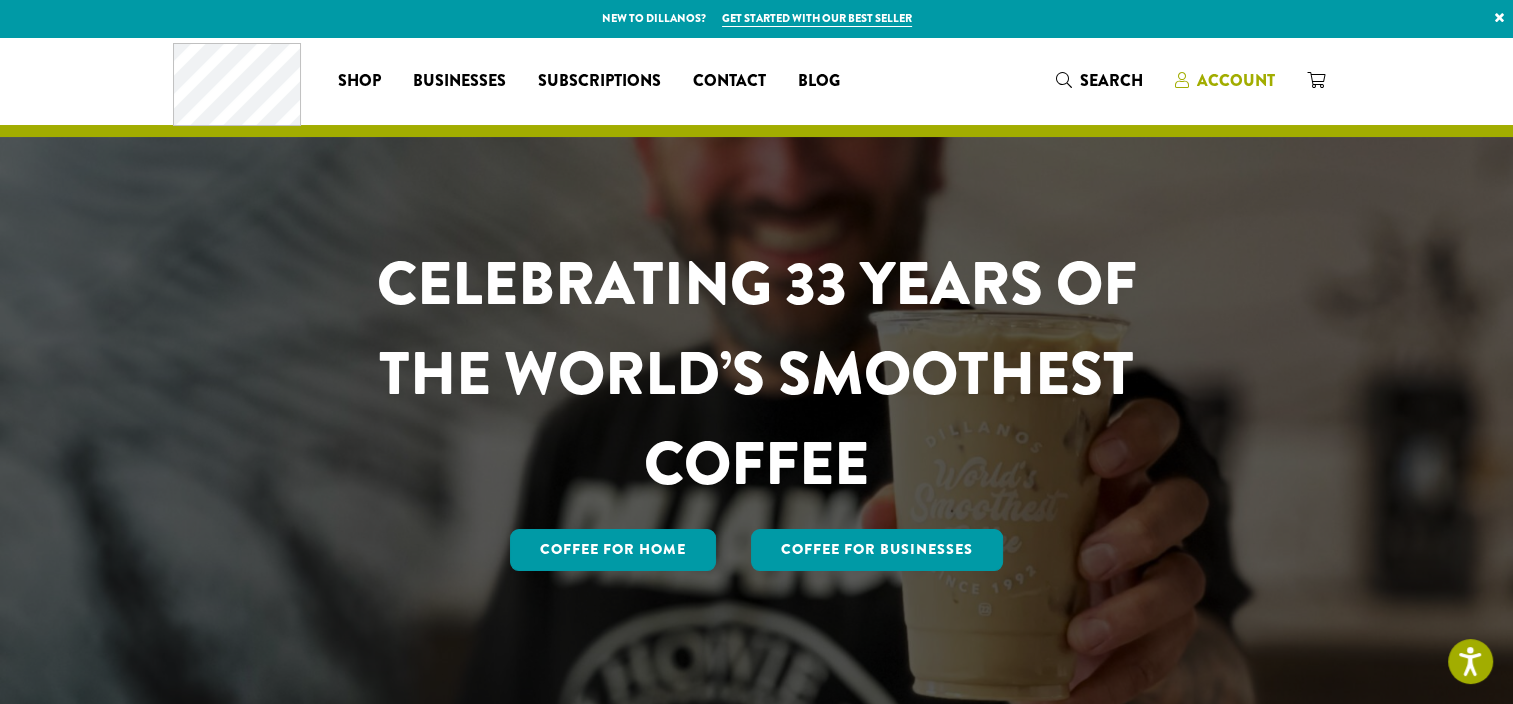 click on "Account" at bounding box center [1236, 80] 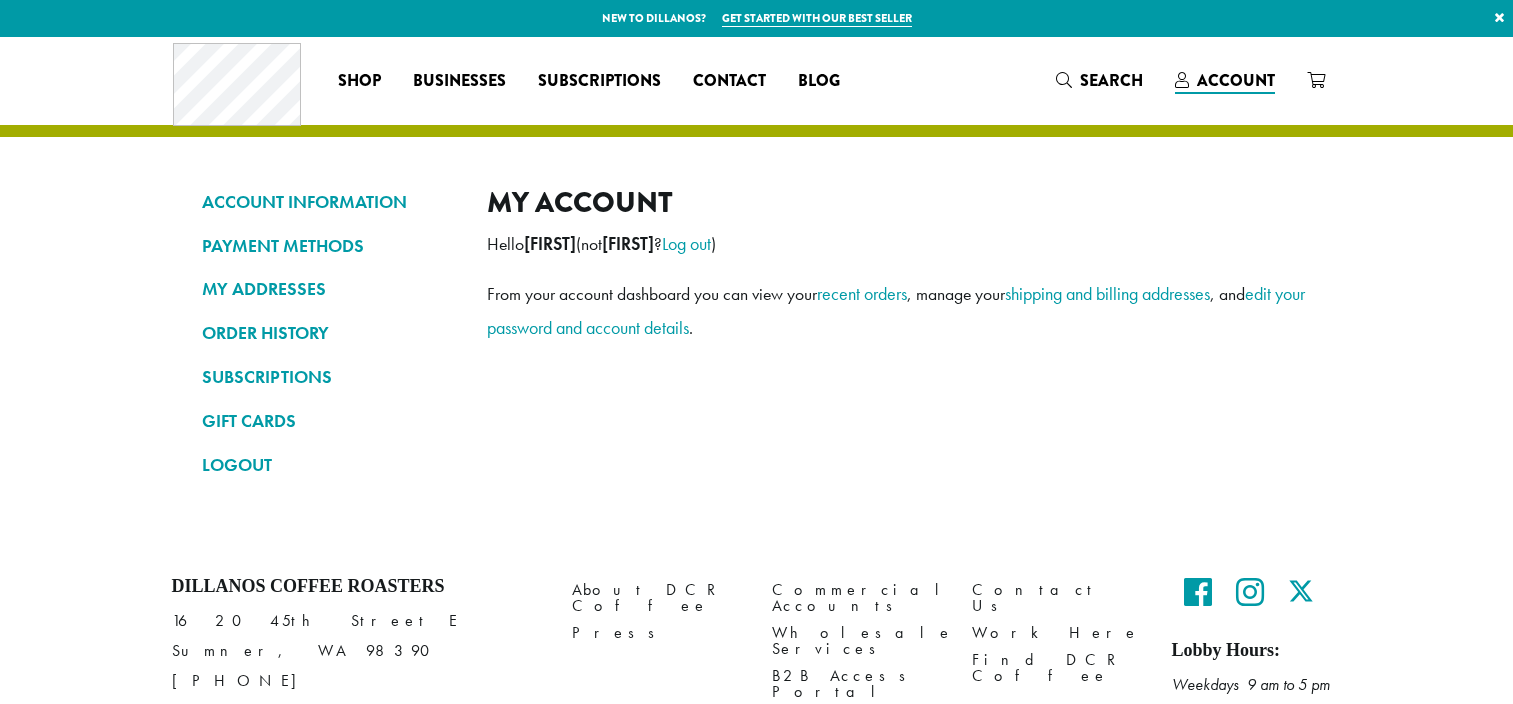 scroll, scrollTop: 0, scrollLeft: 0, axis: both 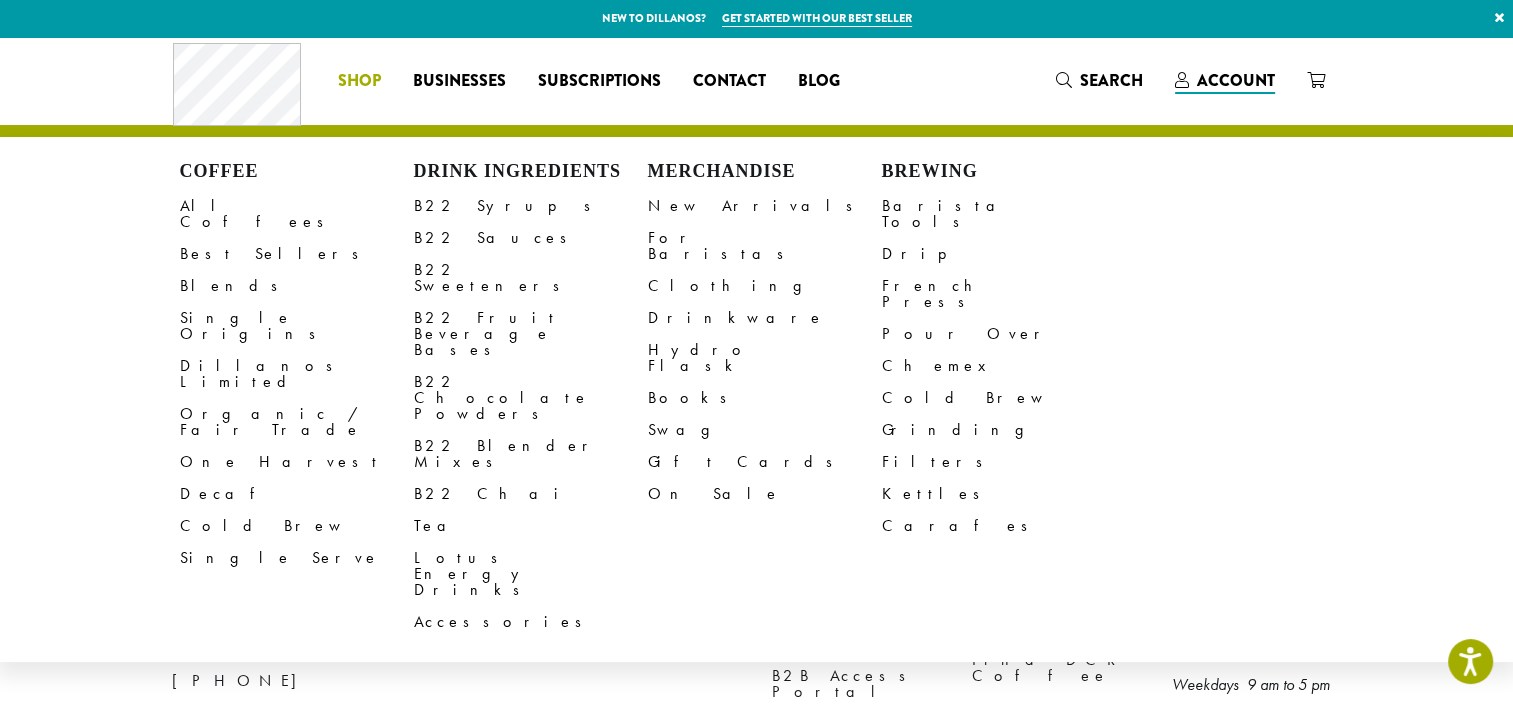 click on "Shop" at bounding box center (359, 81) 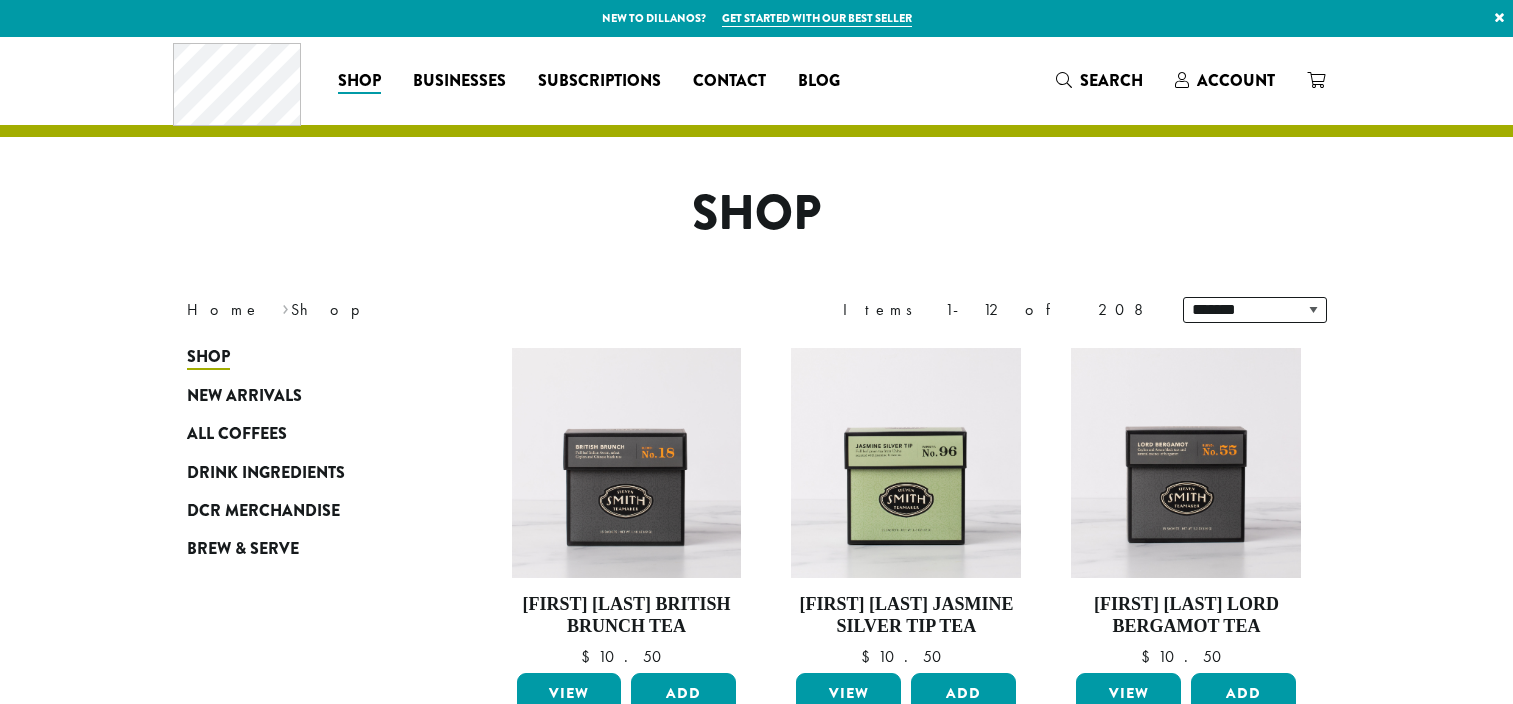 scroll, scrollTop: 0, scrollLeft: 0, axis: both 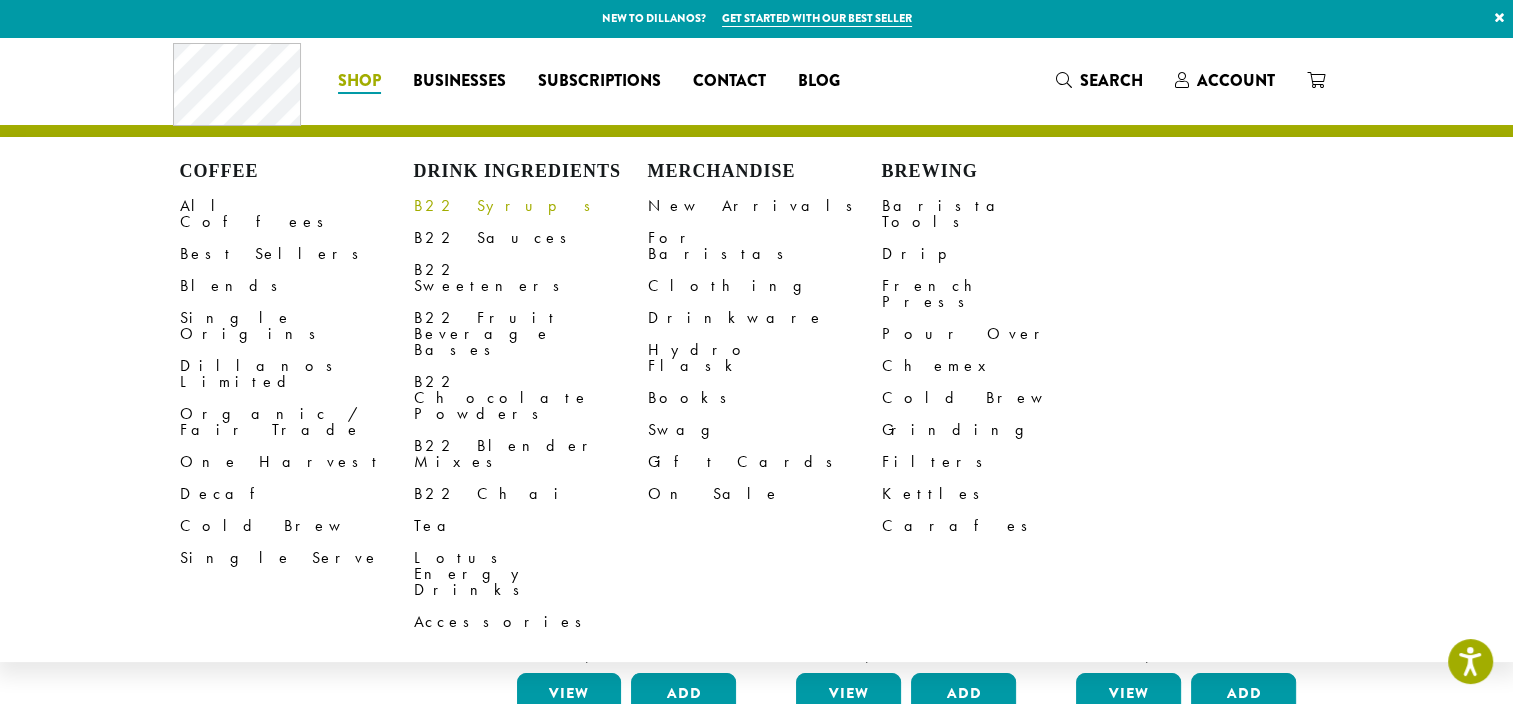 click on "B22 Syrups" at bounding box center (531, 206) 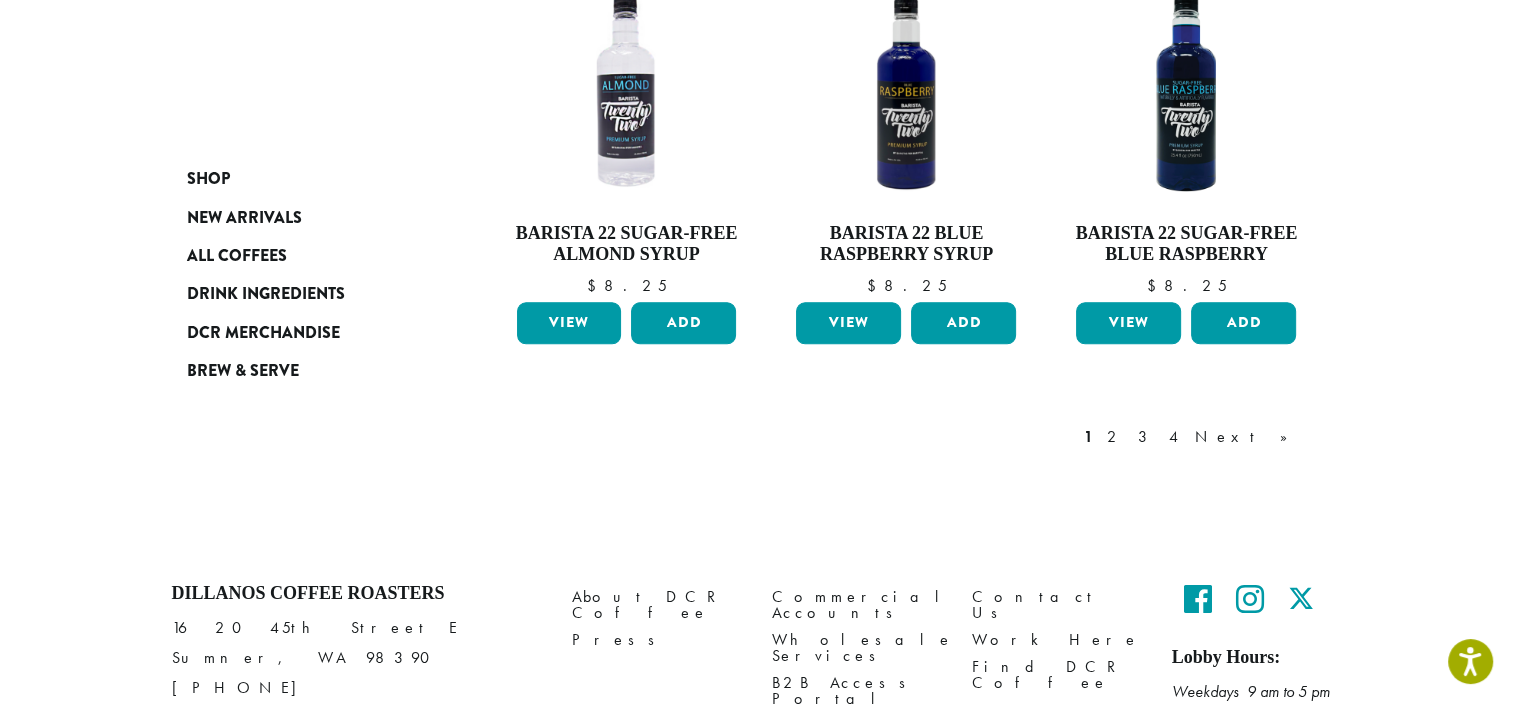 scroll, scrollTop: 1800, scrollLeft: 0, axis: vertical 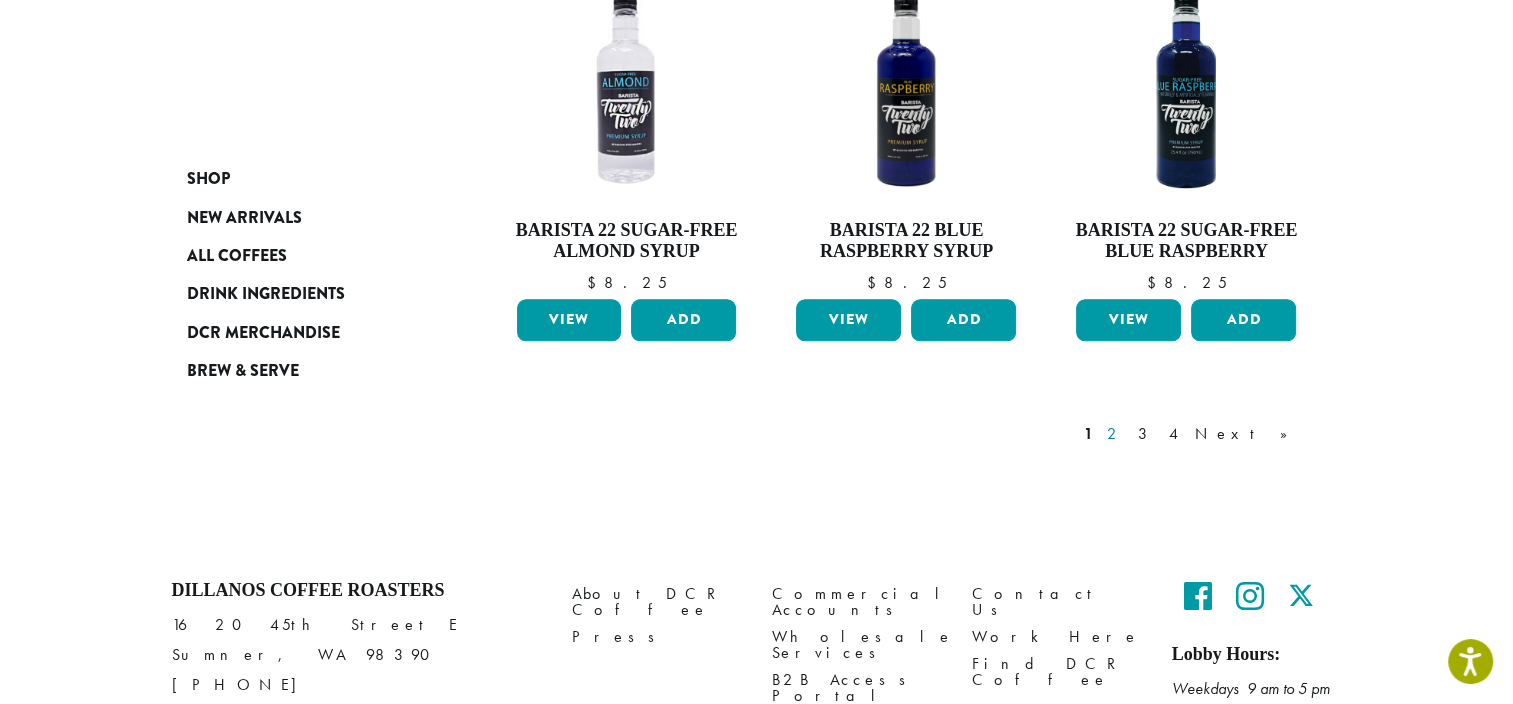 click on "2" at bounding box center (1115, 434) 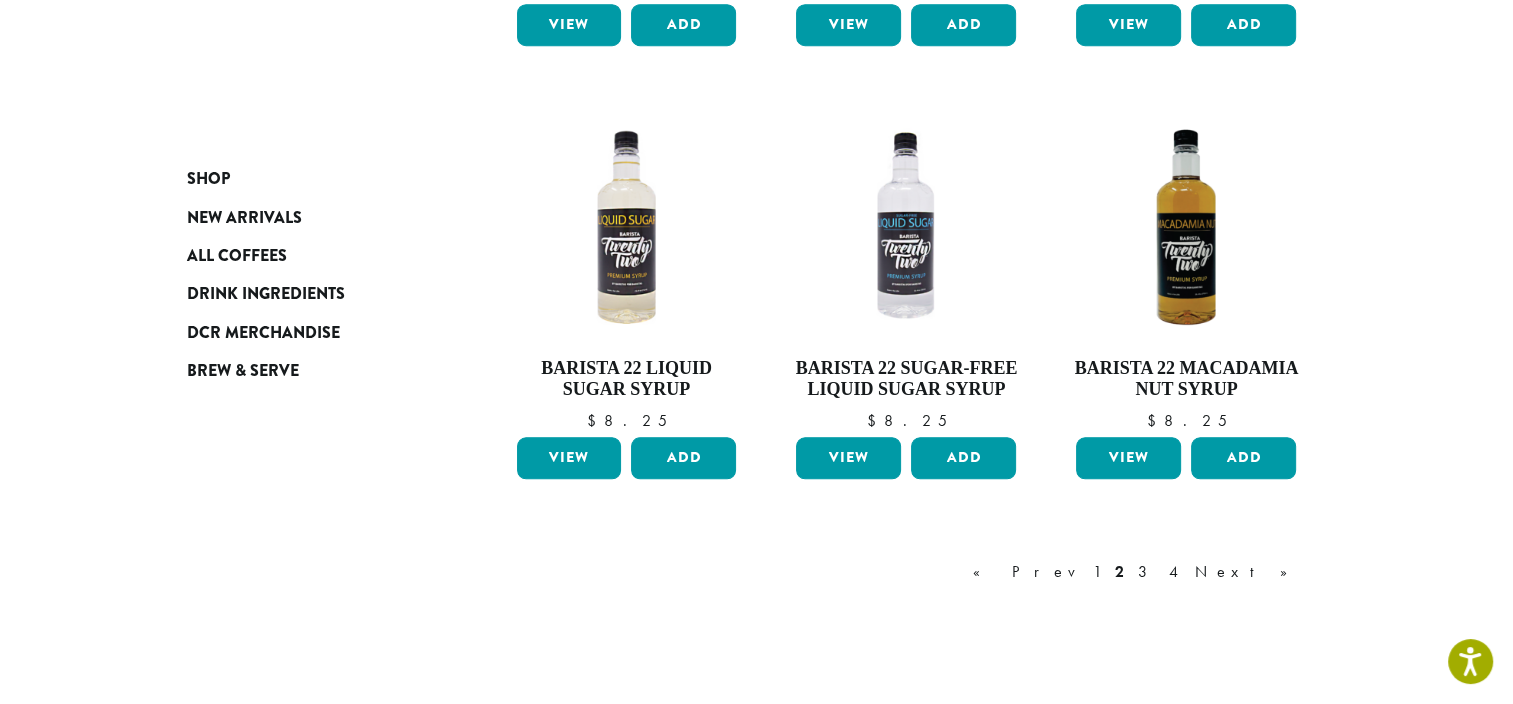 scroll, scrollTop: 1623, scrollLeft: 0, axis: vertical 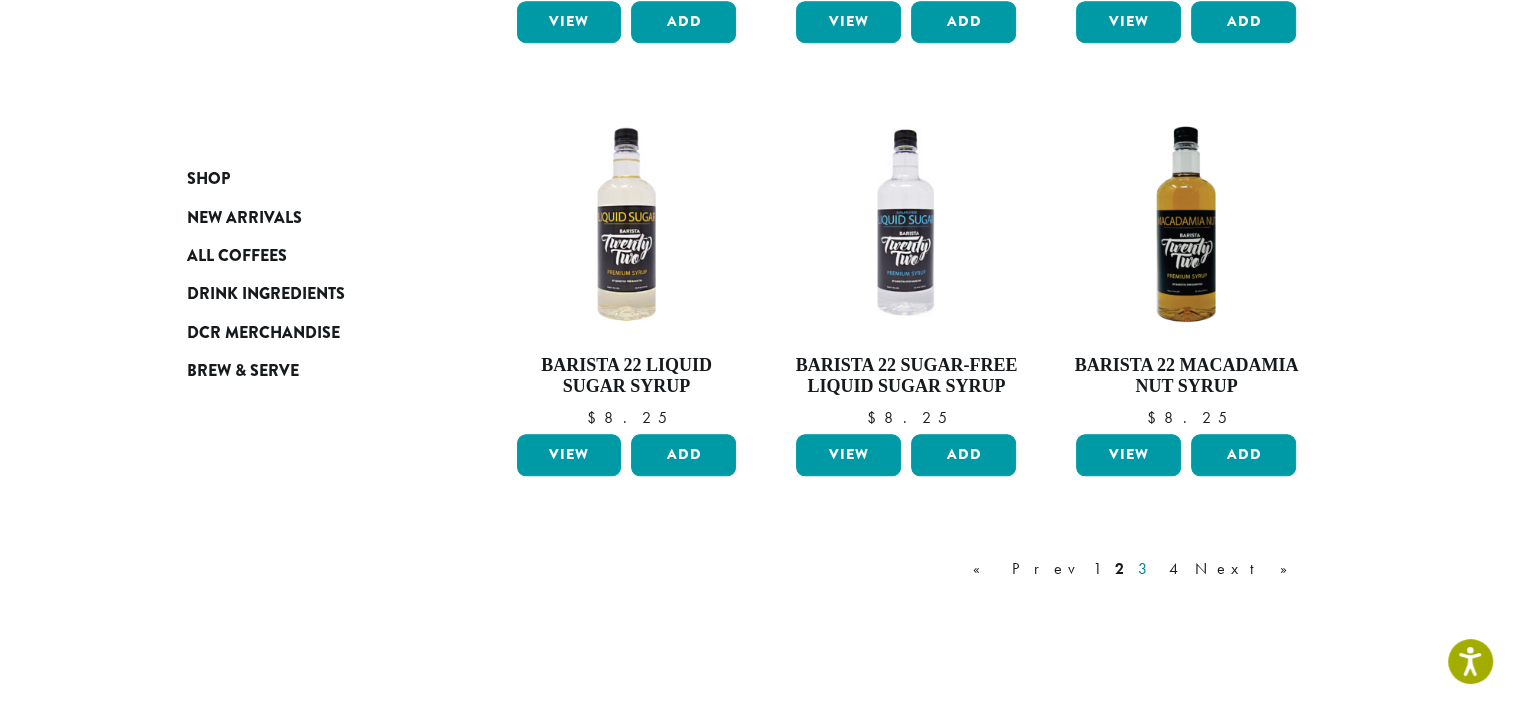 click on "3" at bounding box center (1146, 569) 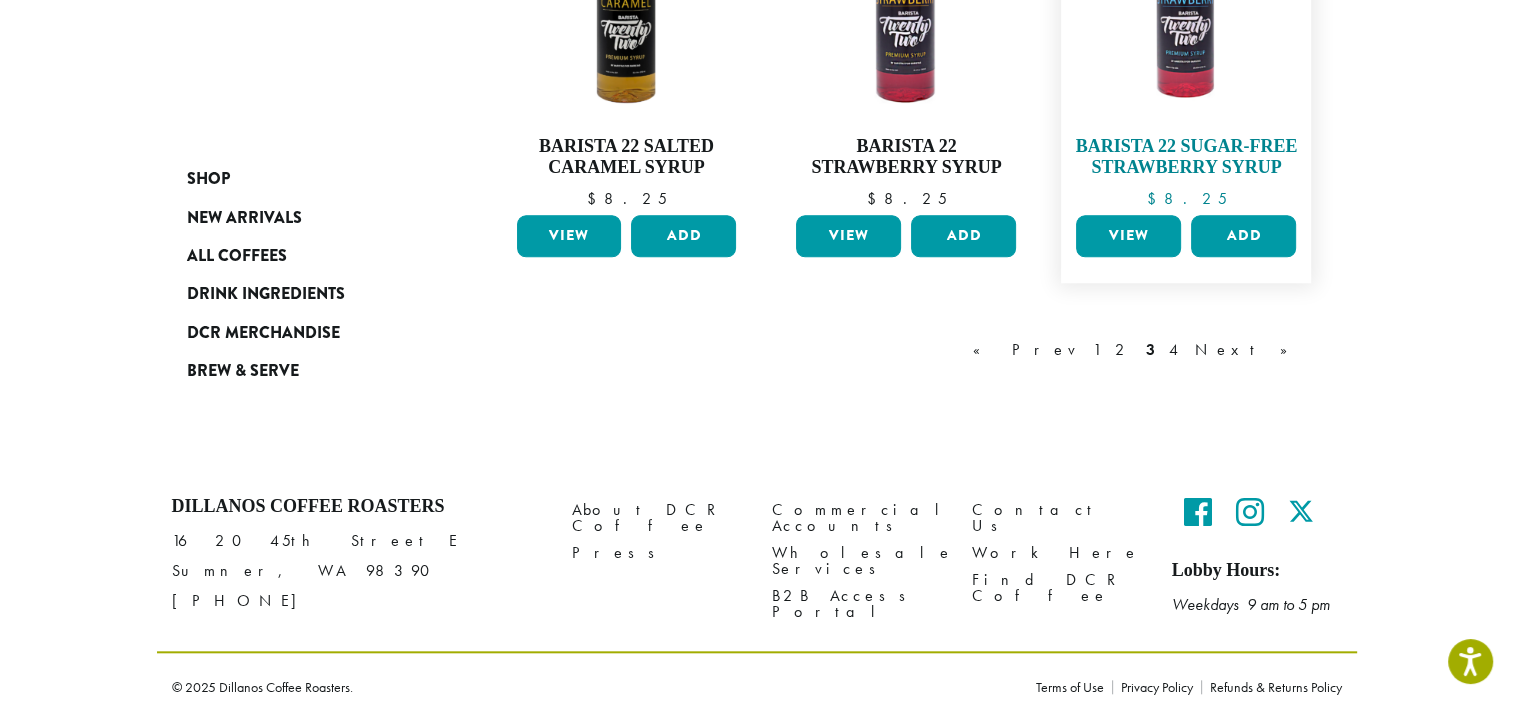 scroll, scrollTop: 1814, scrollLeft: 0, axis: vertical 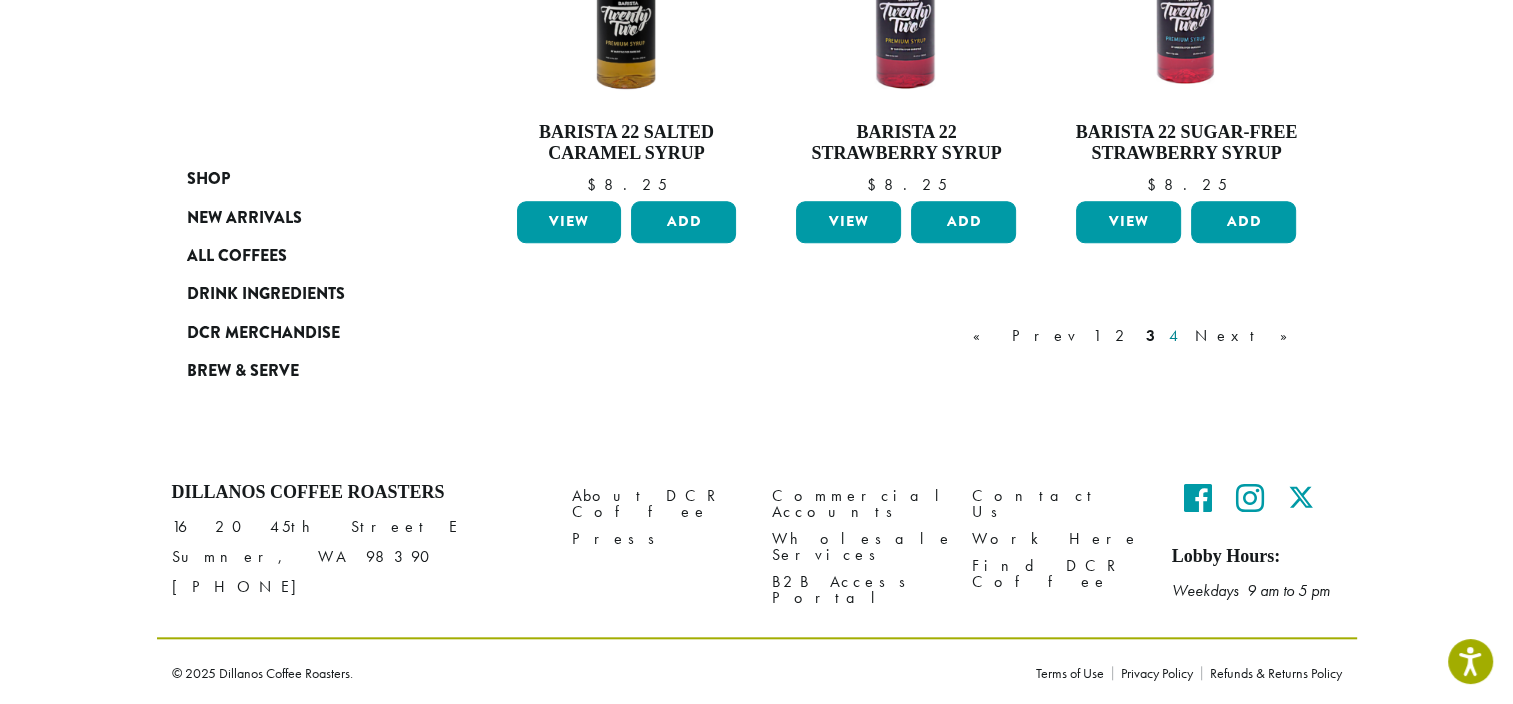 click on "4" at bounding box center [1175, 336] 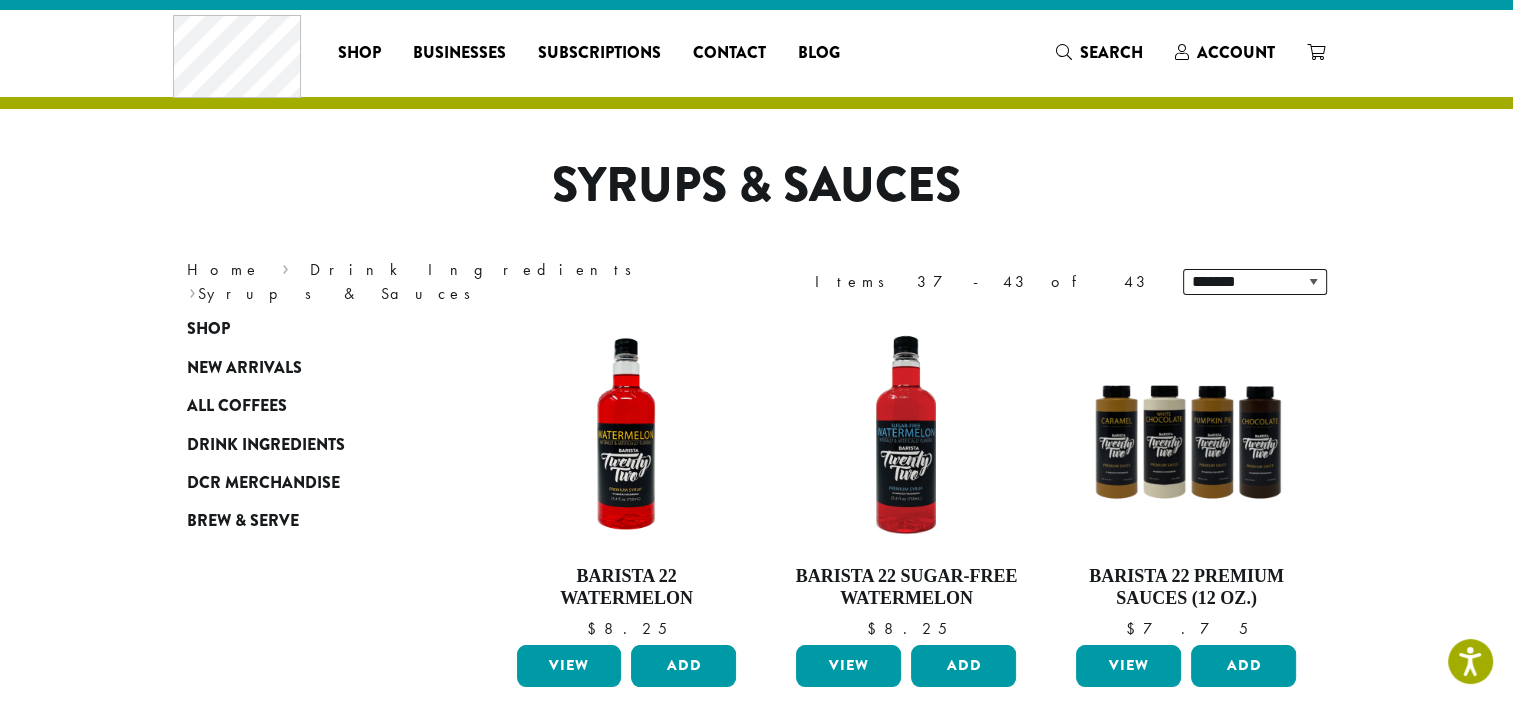 scroll, scrollTop: 24, scrollLeft: 0, axis: vertical 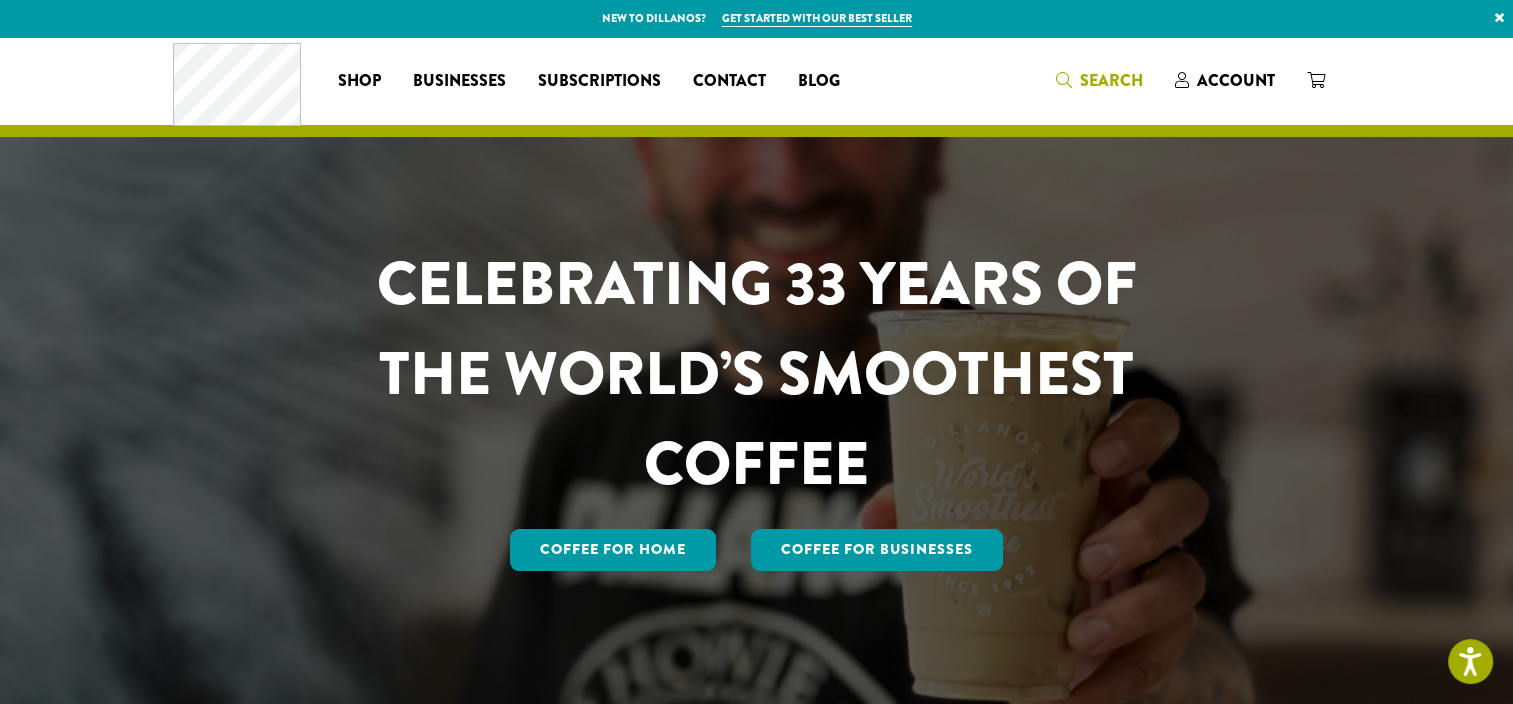 click on "Search" at bounding box center (1111, 80) 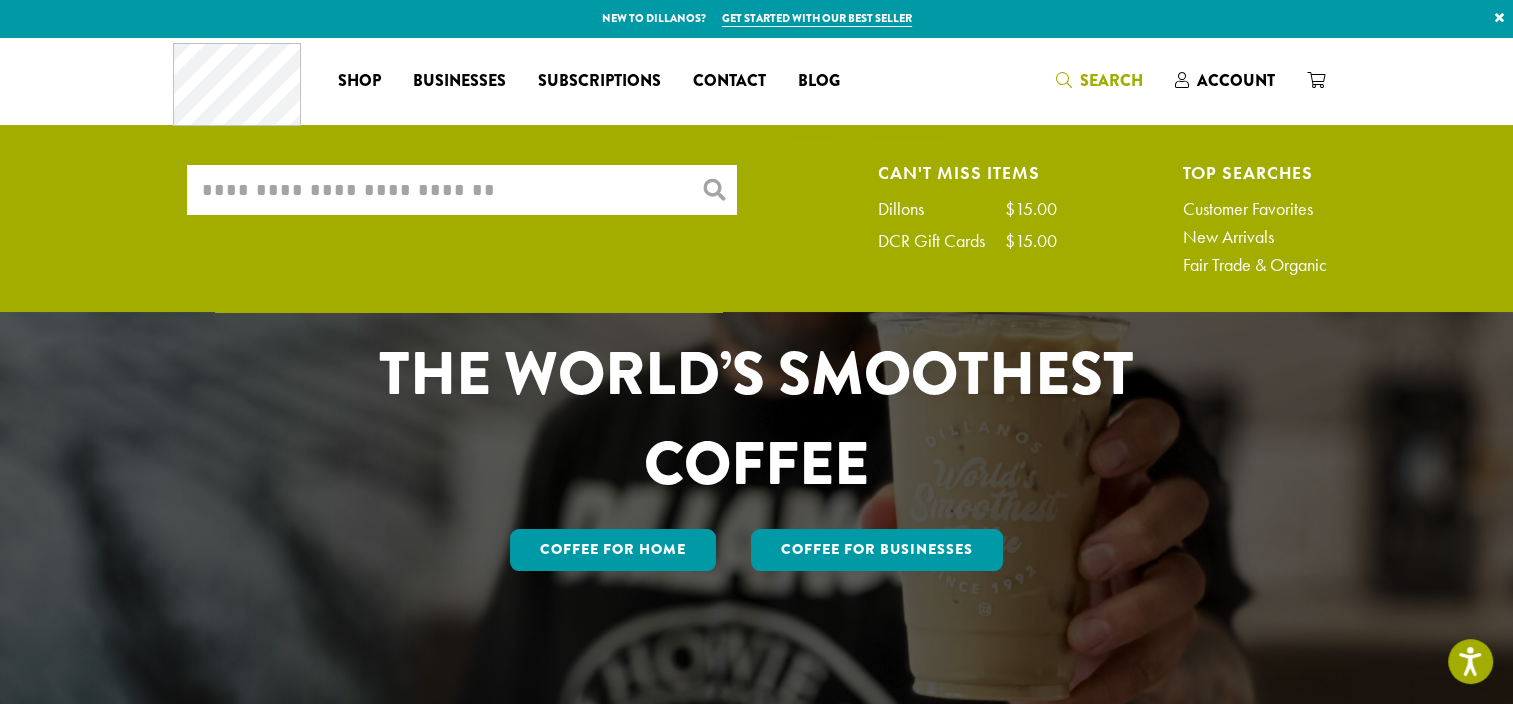 click on "What are you searching for?" at bounding box center [462, 190] 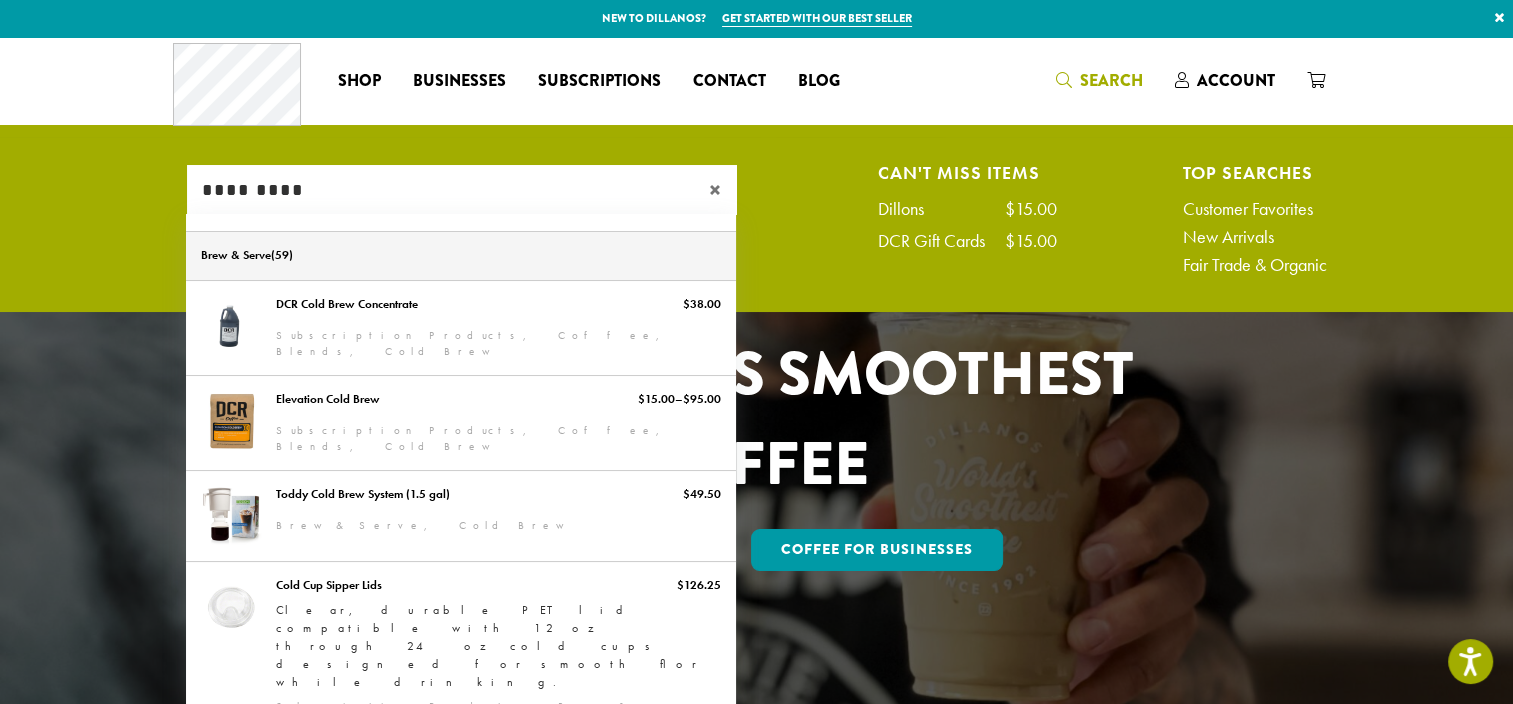 scroll, scrollTop: 100, scrollLeft: 0, axis: vertical 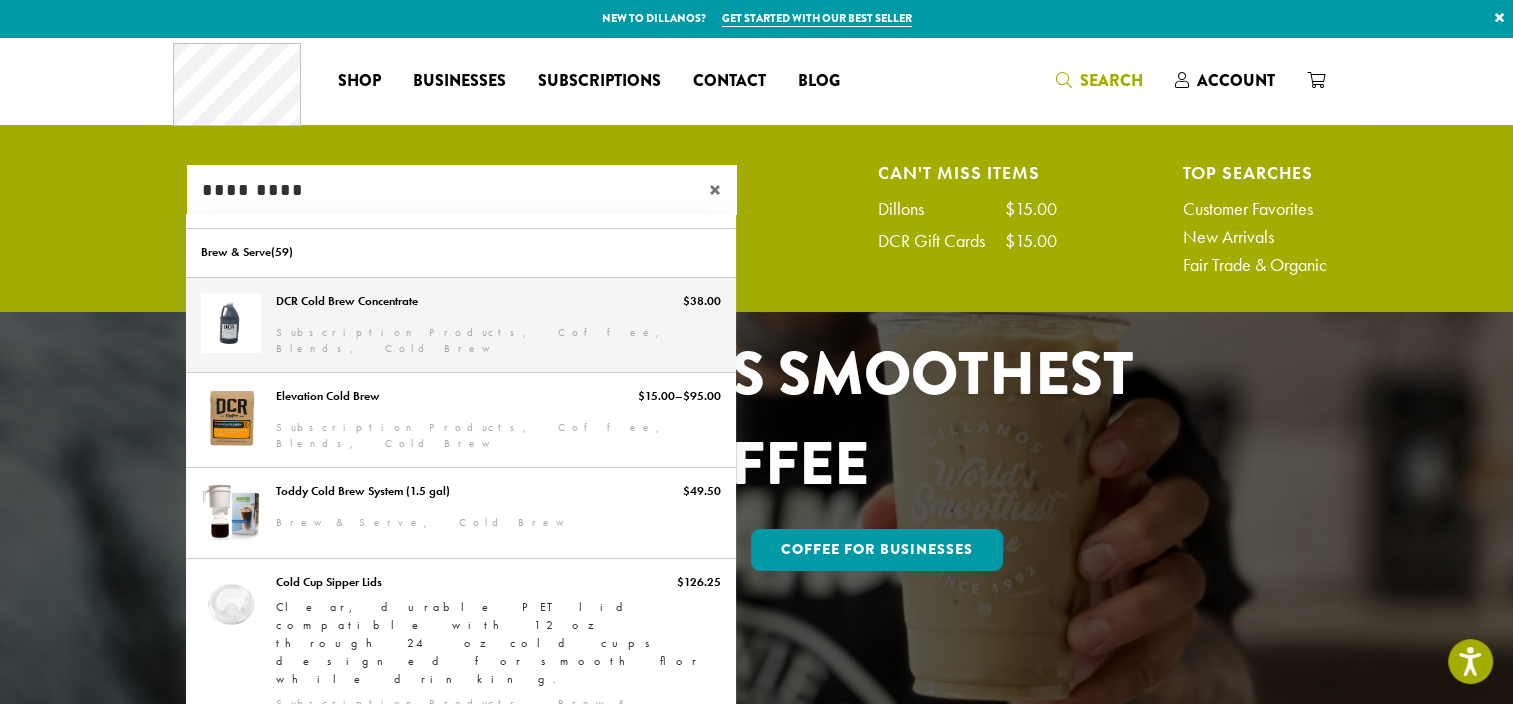 type on "*********" 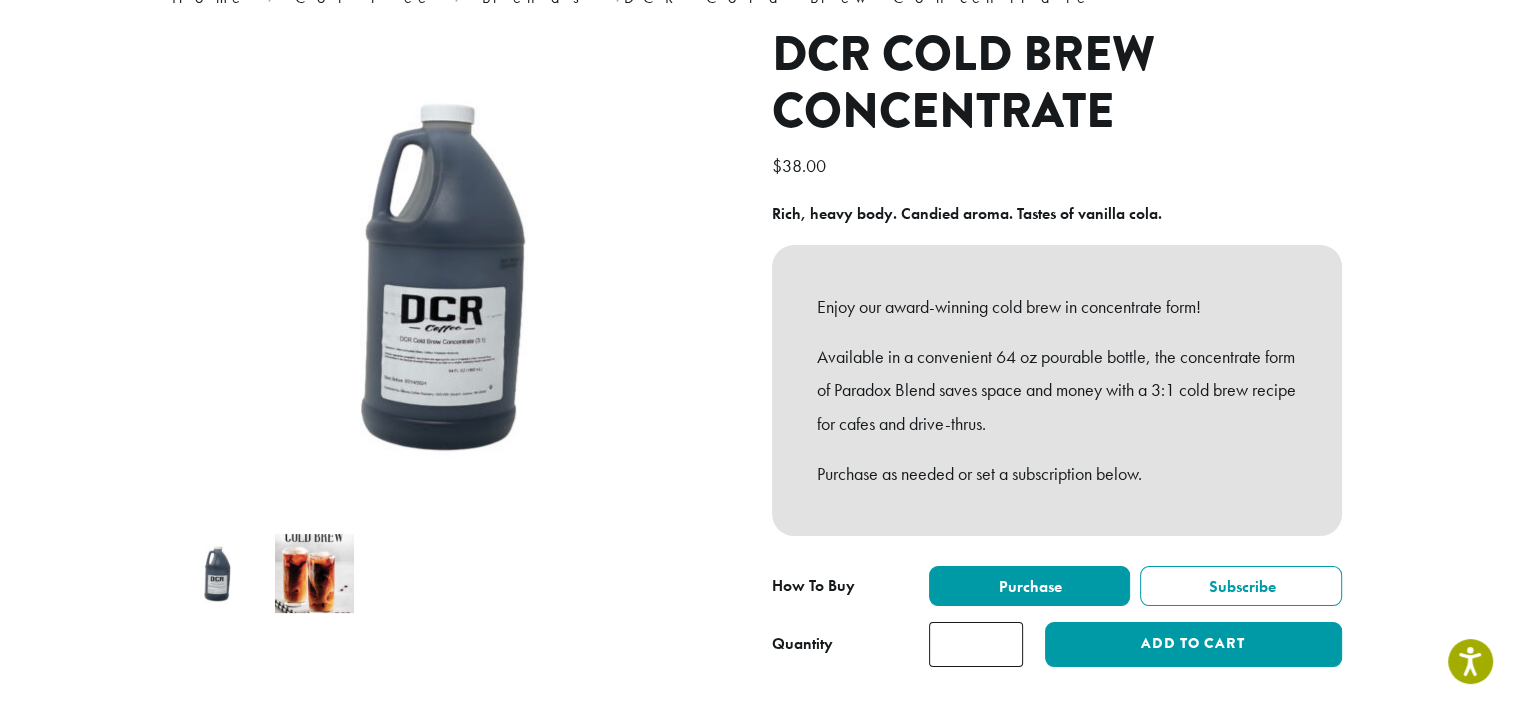 scroll, scrollTop: 200, scrollLeft: 0, axis: vertical 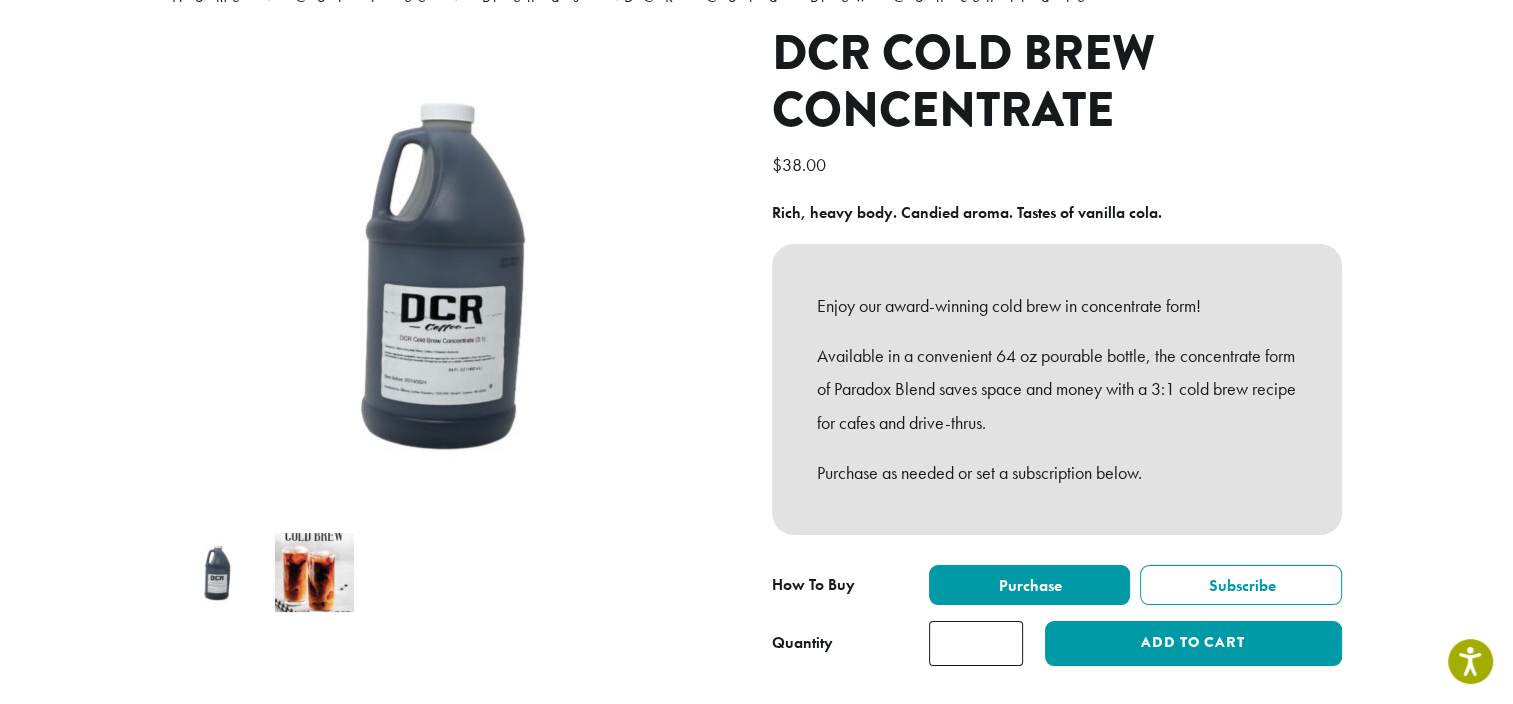 click at bounding box center (314, 572) 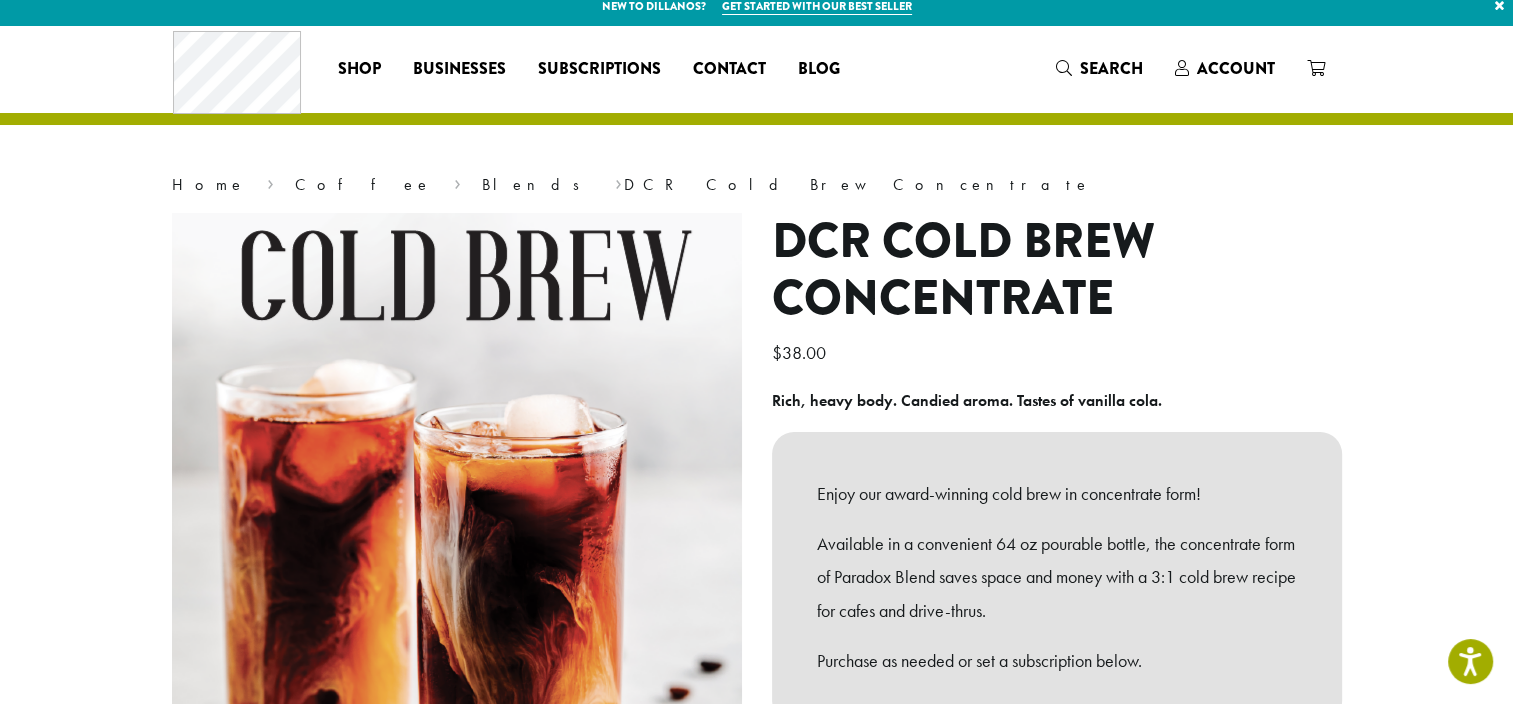 scroll, scrollTop: 0, scrollLeft: 0, axis: both 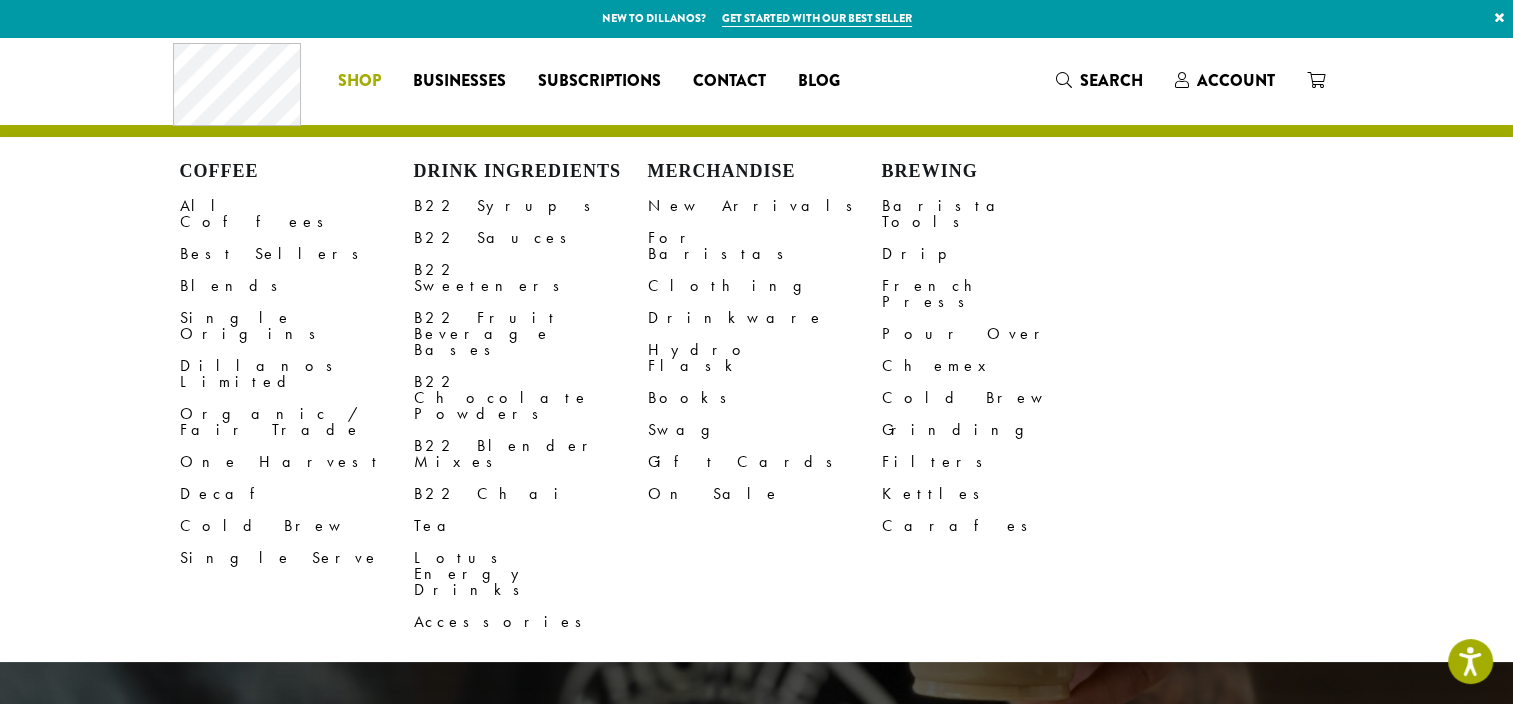 click on "Coffee All Coffees
Best Sellers
Blends
Single Origins
Dillanos Limited
Organic / Fair Trade
One Harvest
Decaf
Cold Brew
Single Serve
Drink Ingredients B22 Syrups
B22 Sauces
B22 Sweeteners
B22 Fruit Beverage Bases
B22 Chocolate Powders
B22 Blender Mixes
B22 Chai
Tea
Lotus Energy Drinks
Accessories
Merchandise New Arrivals
For Baristas
Clothing
Drinkware
Hydro Flask
Books
Swag
Gift Cards
On Sale
Brewing Barista Tools
Drip
French Press
Pour Over
Chemex
Cold Brew
Grinding
Filters
Kettles
Carafes
Shop" at bounding box center [359, 81] 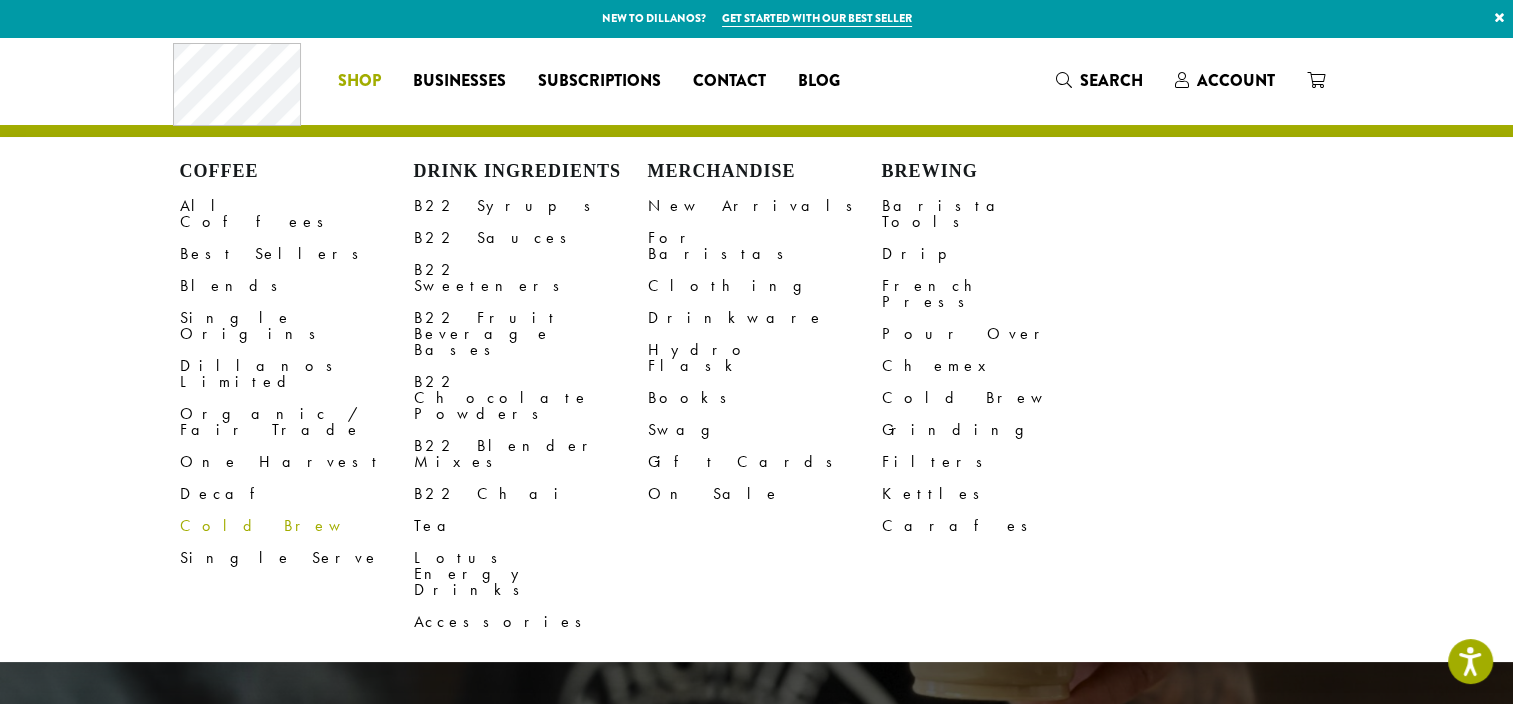 click on "Cold Brew" at bounding box center [297, 526] 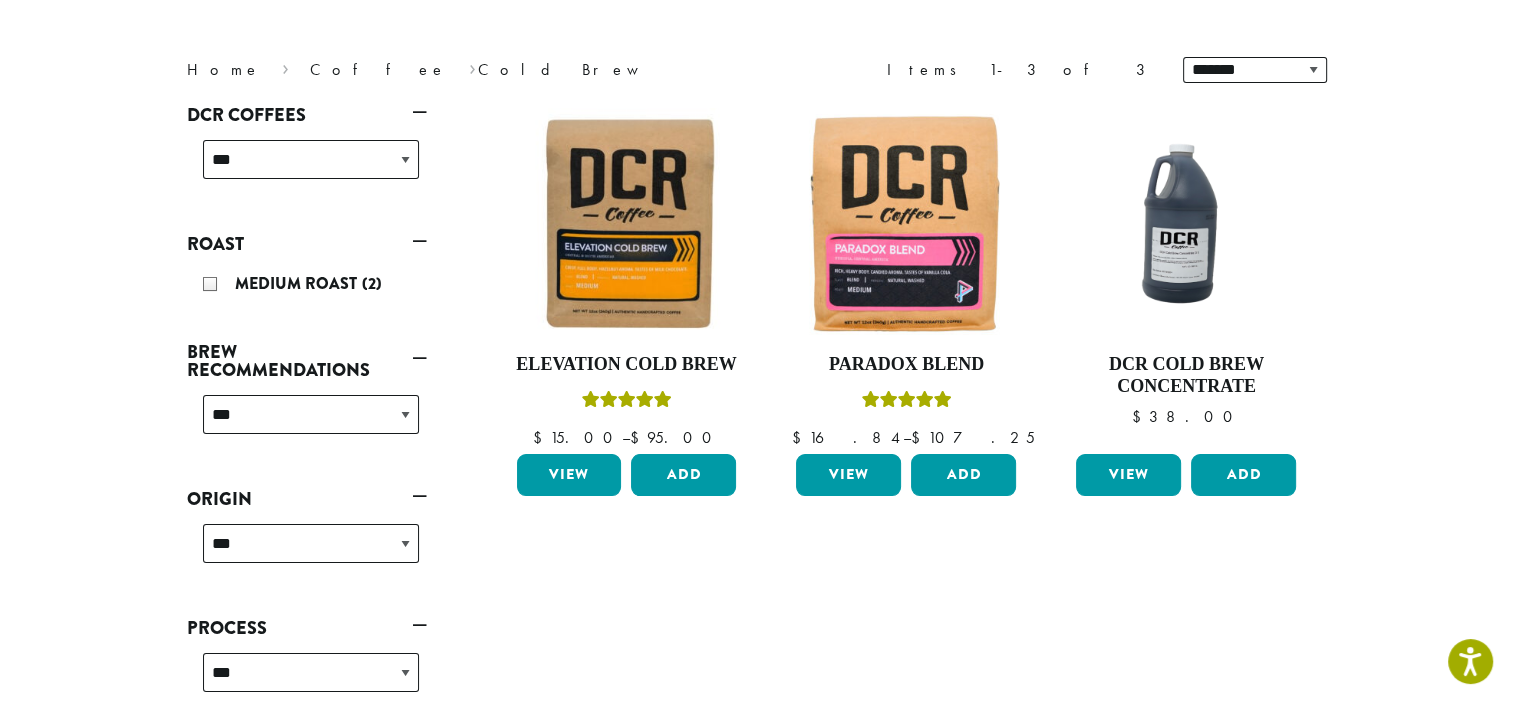 scroll, scrollTop: 184, scrollLeft: 0, axis: vertical 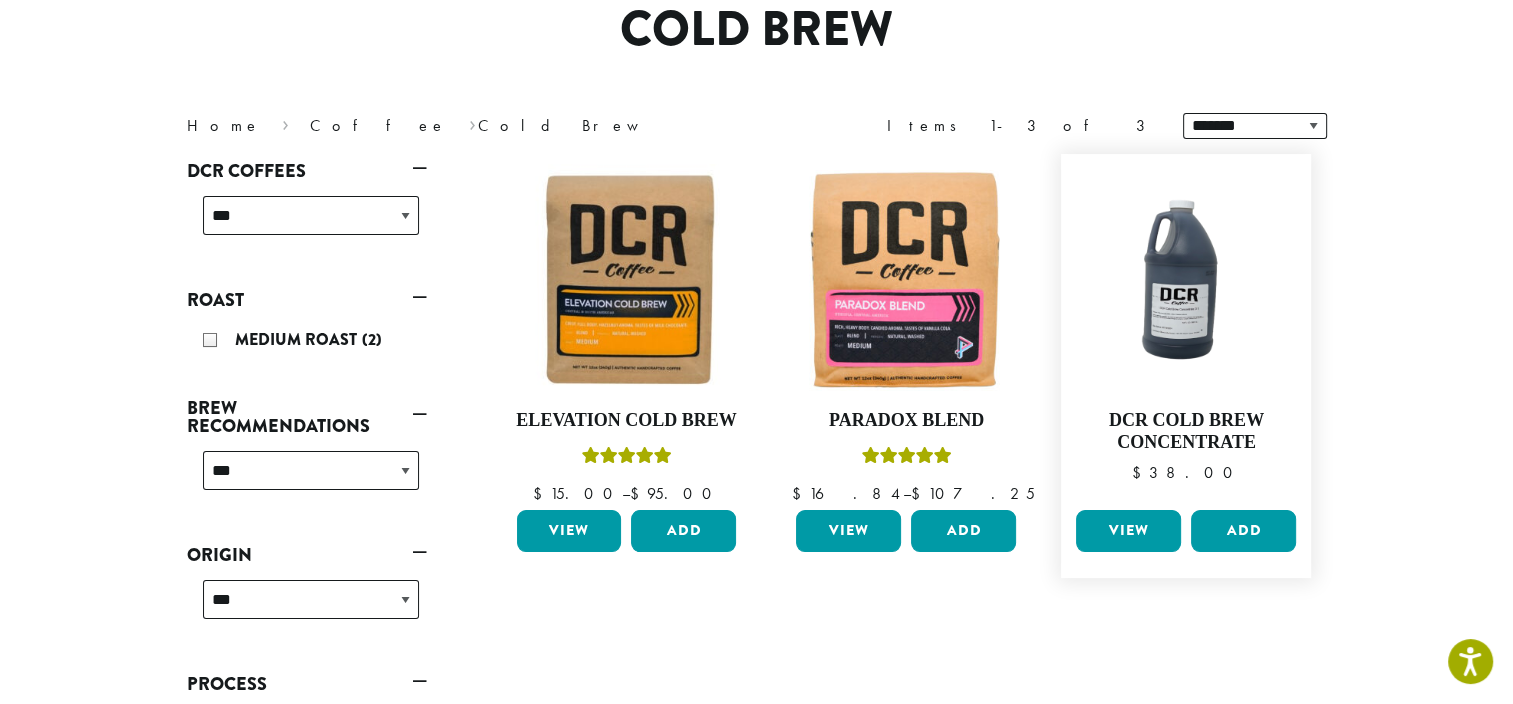 click on "View" at bounding box center (1128, 531) 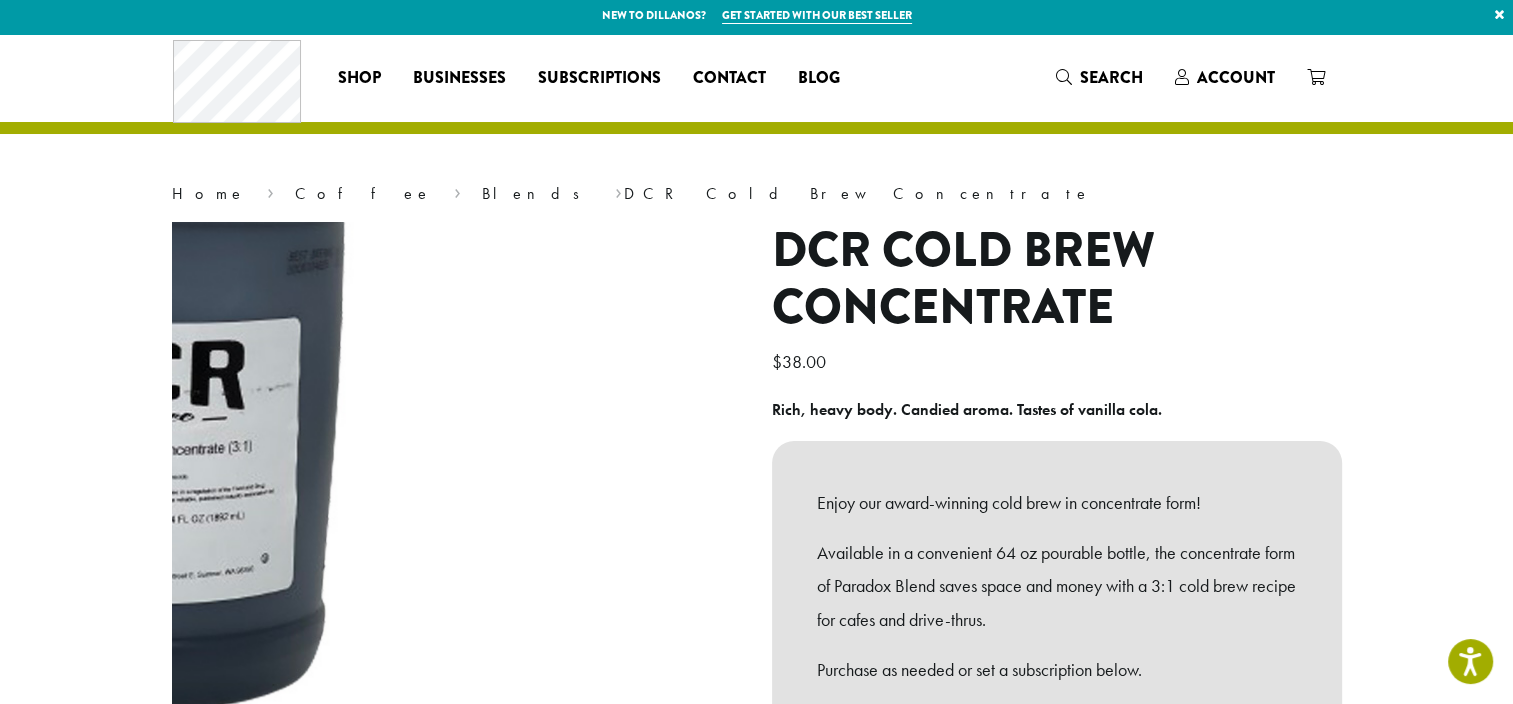 scroll, scrollTop: 0, scrollLeft: 0, axis: both 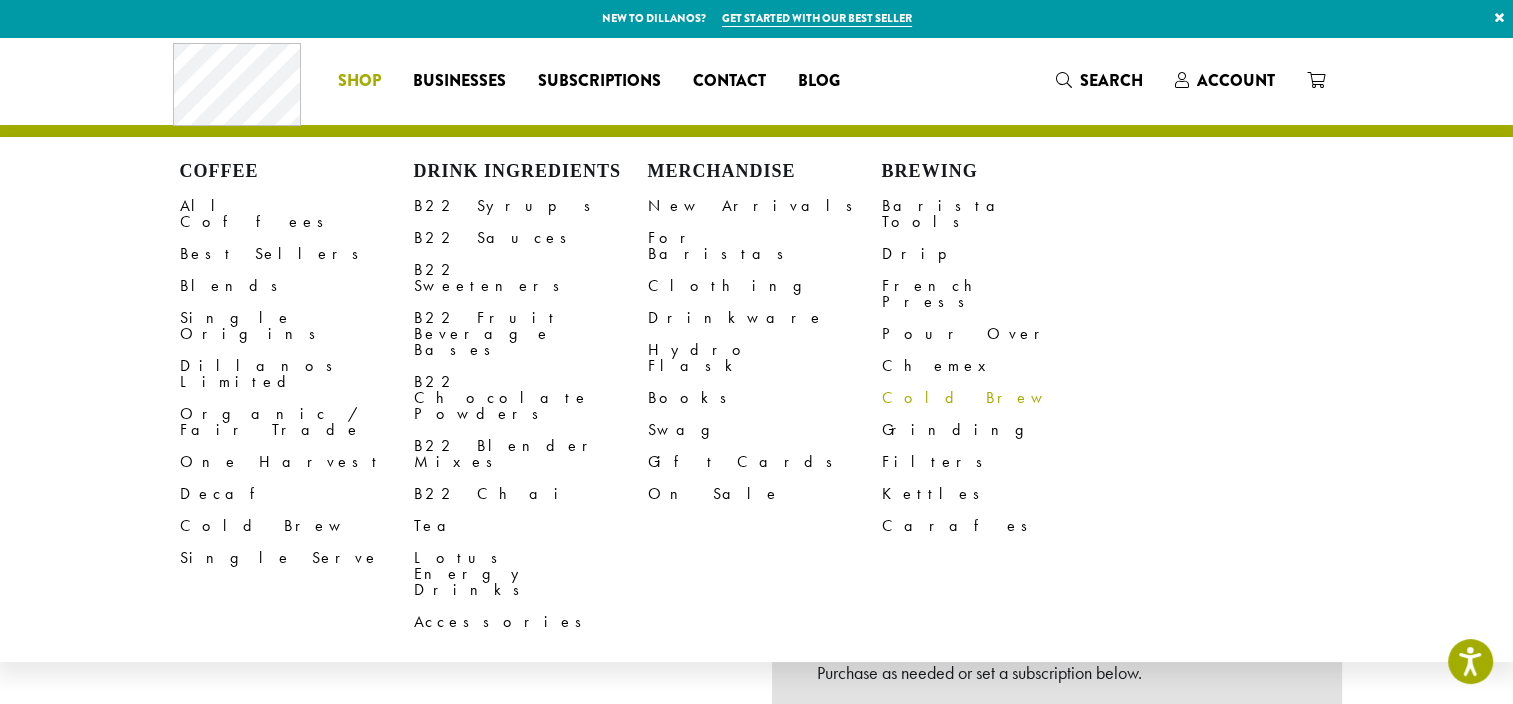 click on "Cold Brew" at bounding box center [999, 398] 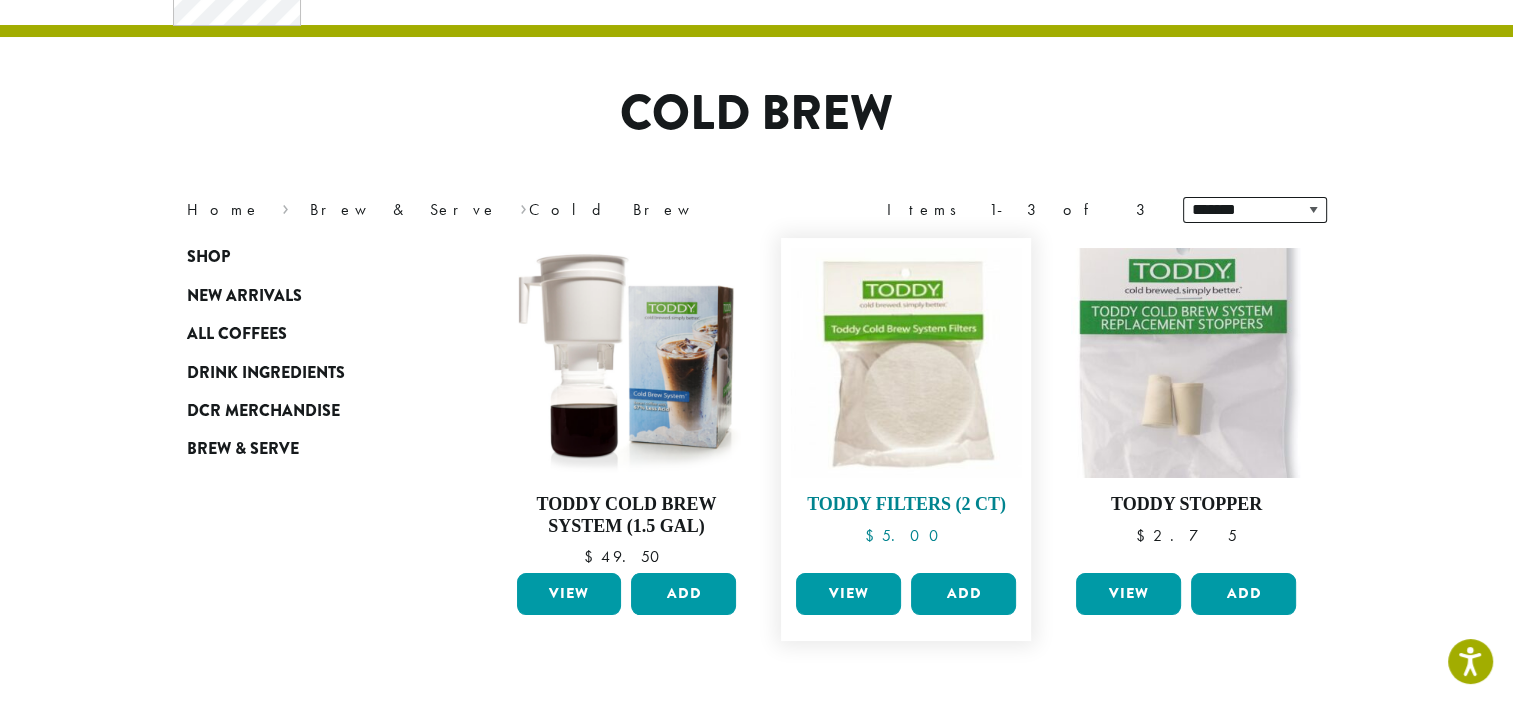 scroll, scrollTop: 0, scrollLeft: 0, axis: both 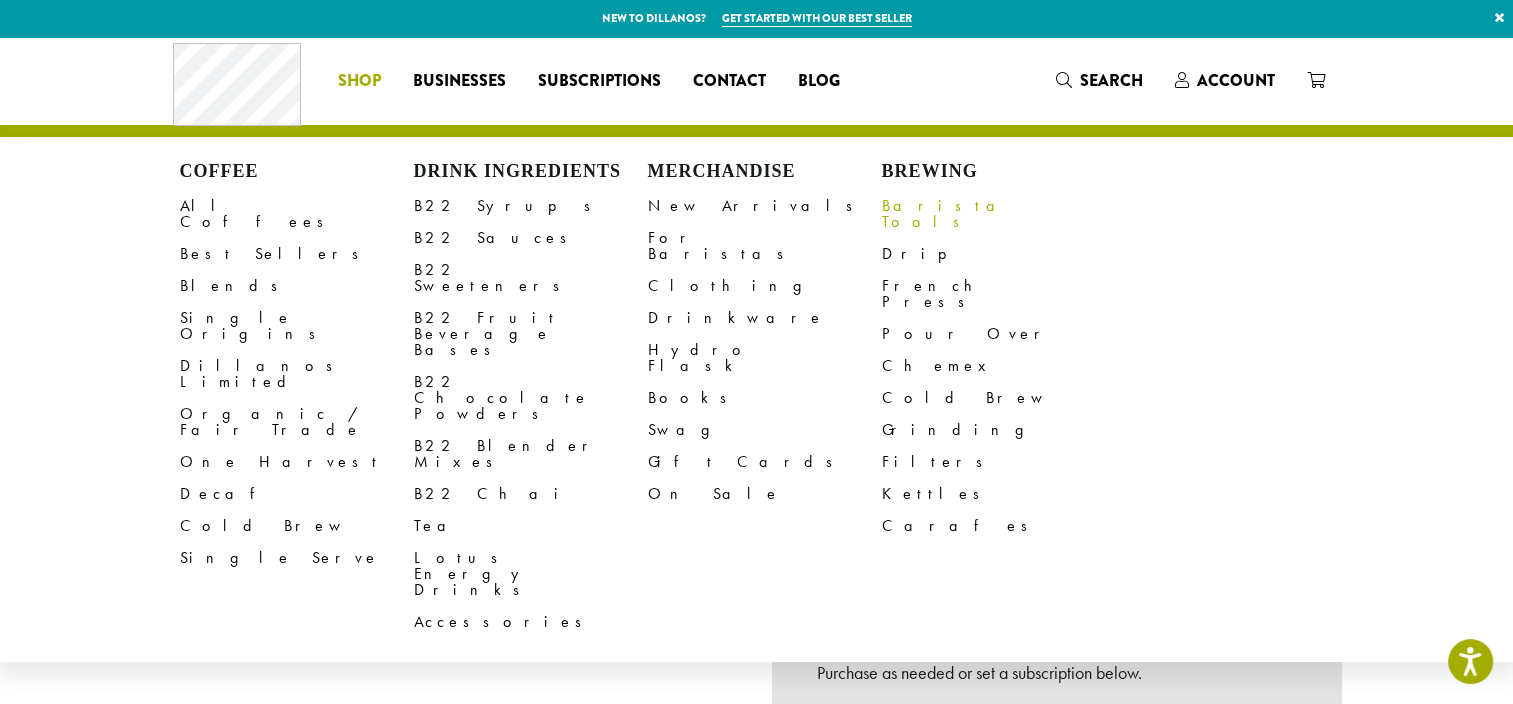 click on "Barista Tools" at bounding box center [999, 214] 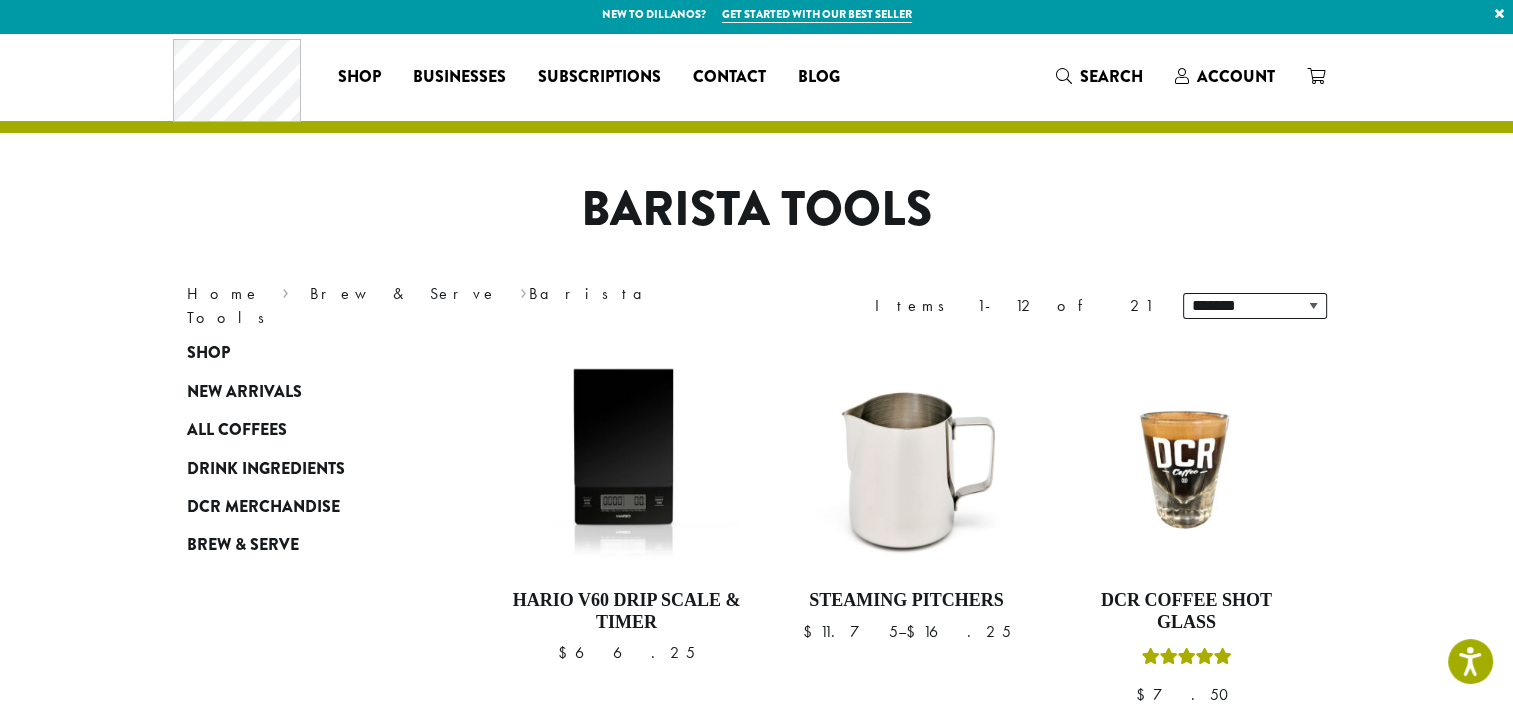 scroll, scrollTop: 0, scrollLeft: 0, axis: both 